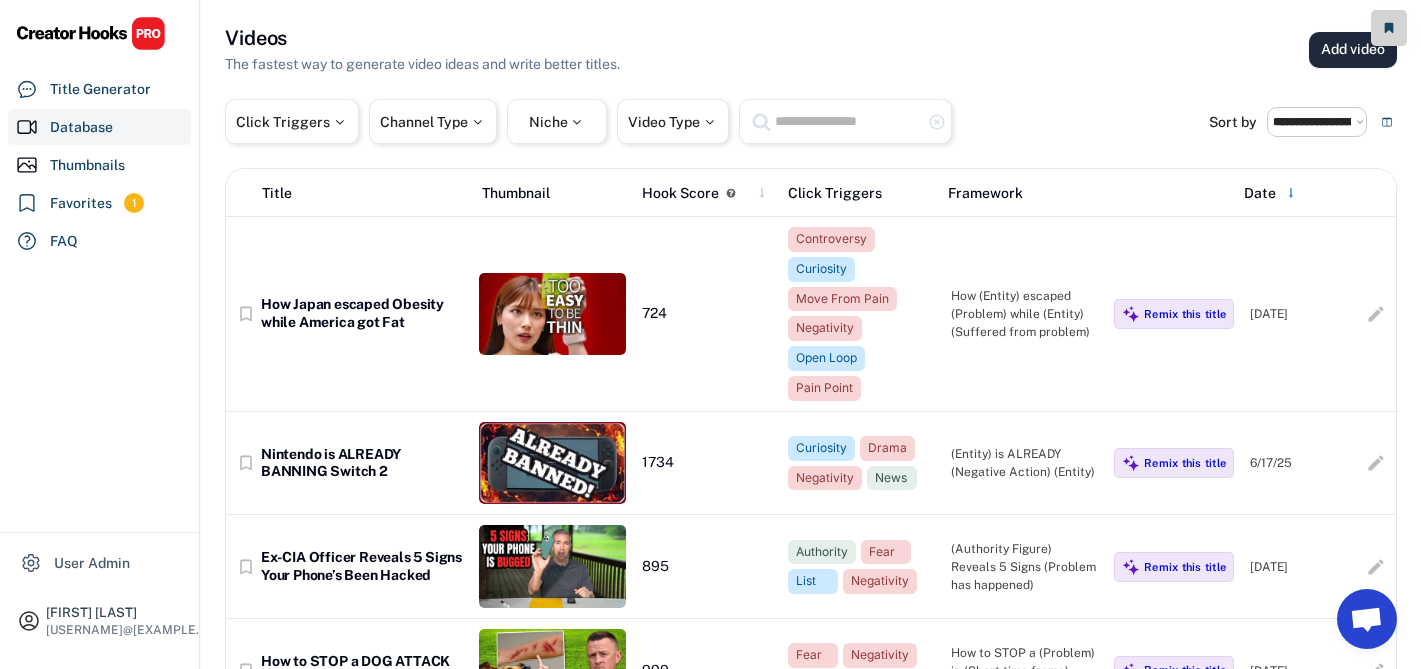 select on "**********" 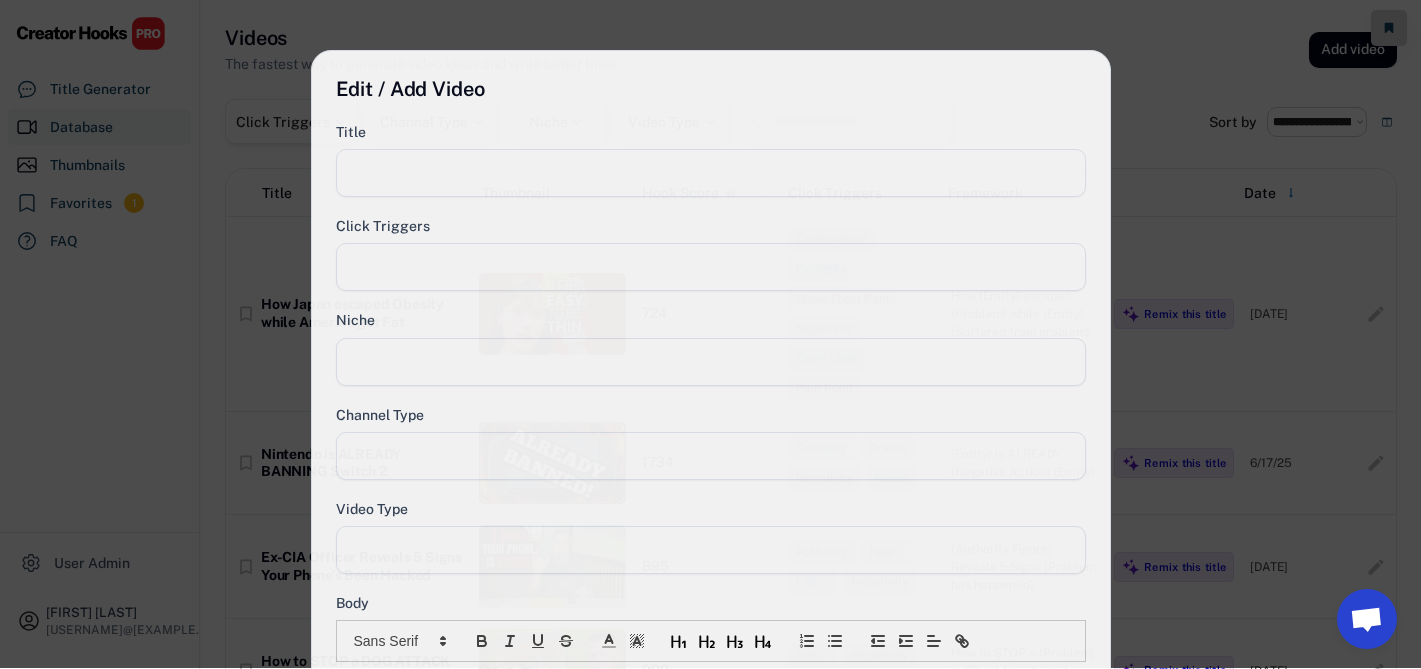 select 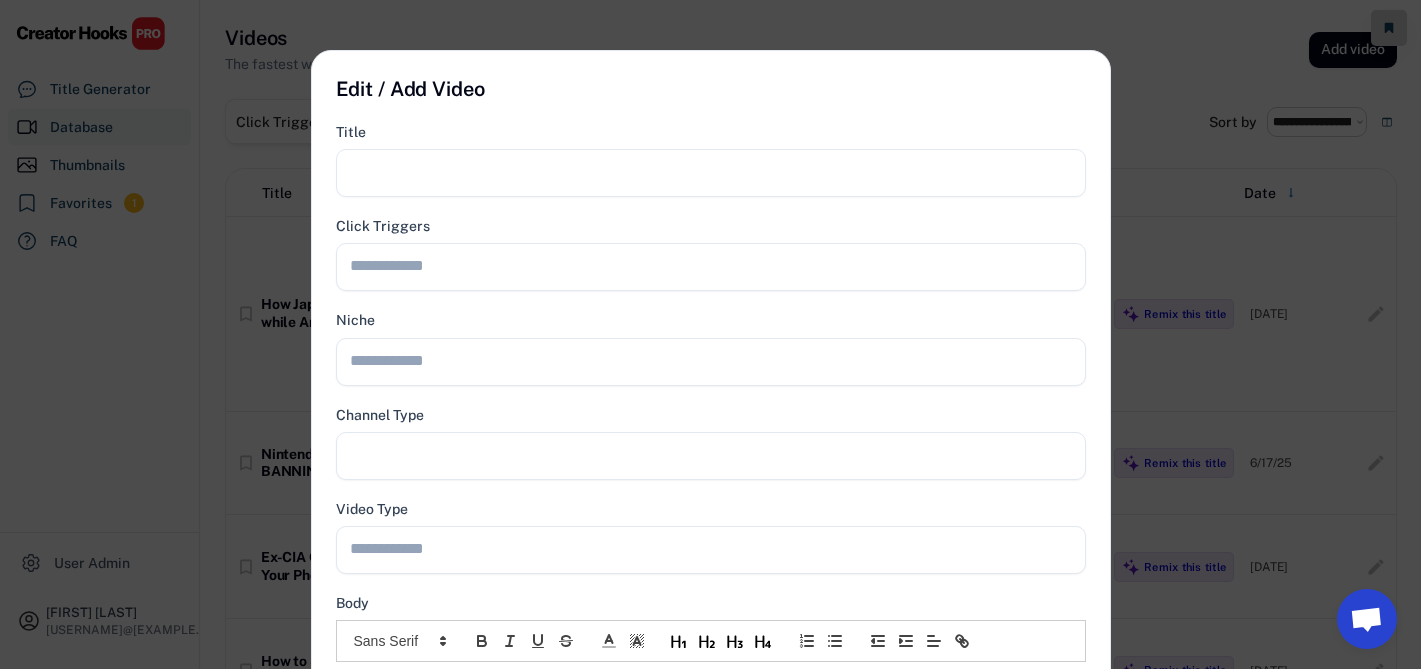 select 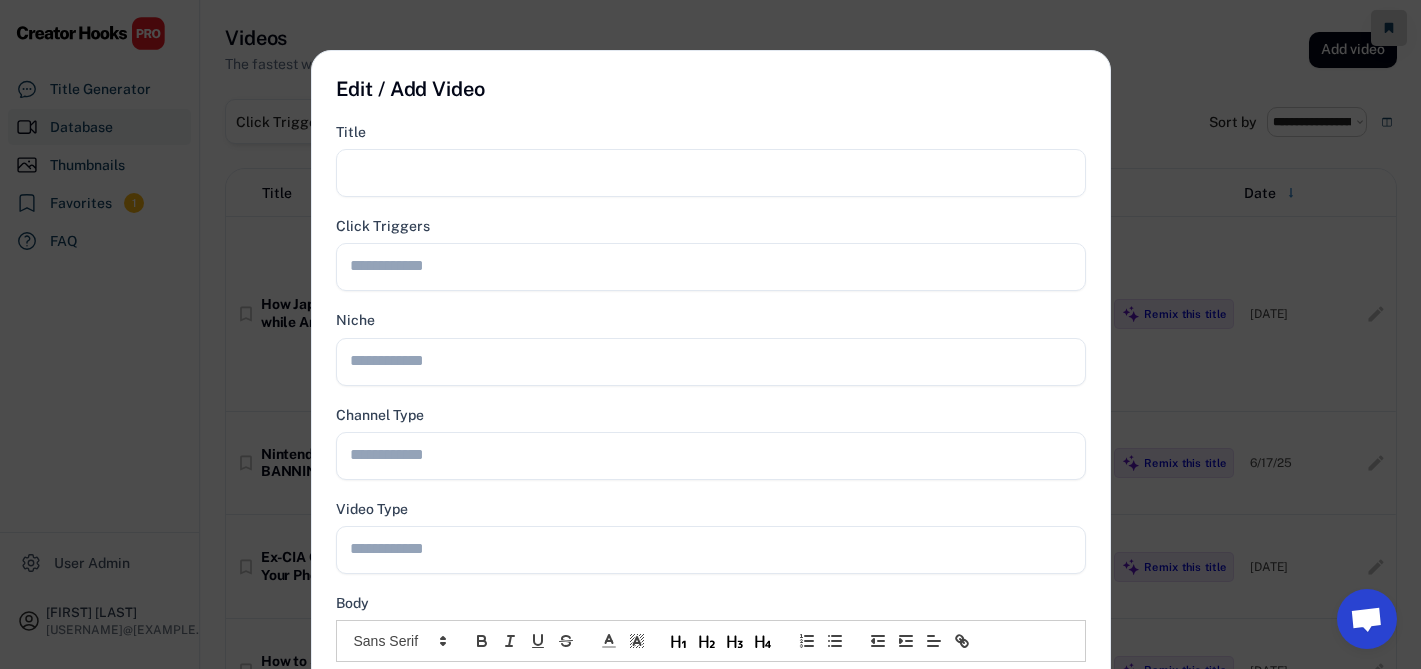 scroll, scrollTop: 360, scrollLeft: 0, axis: vertical 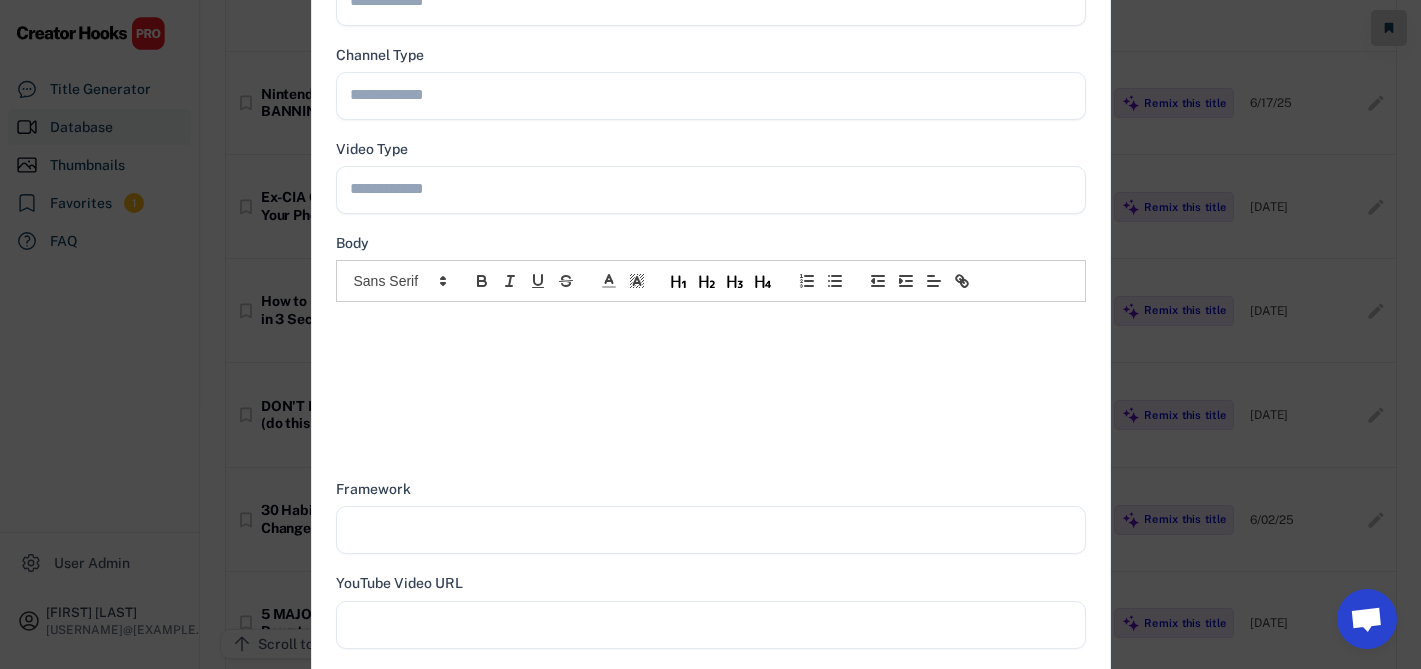 click at bounding box center [711, 323] 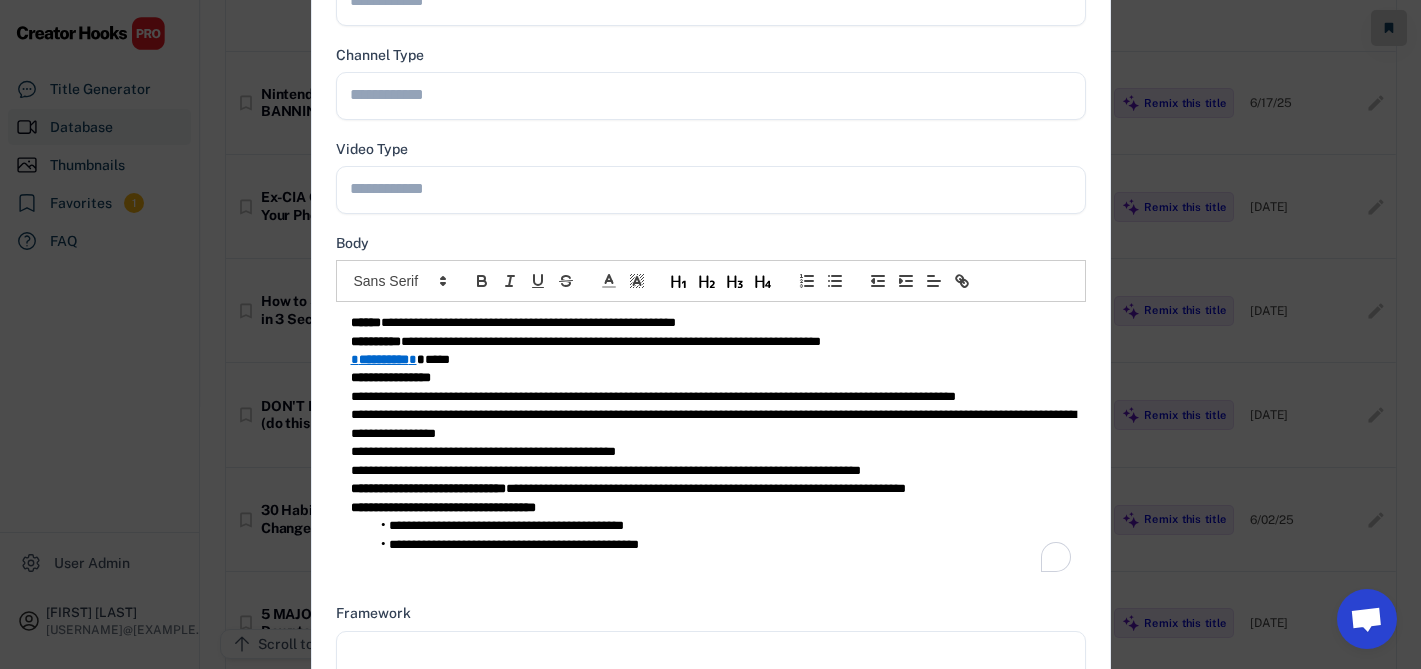 scroll, scrollTop: 0, scrollLeft: 0, axis: both 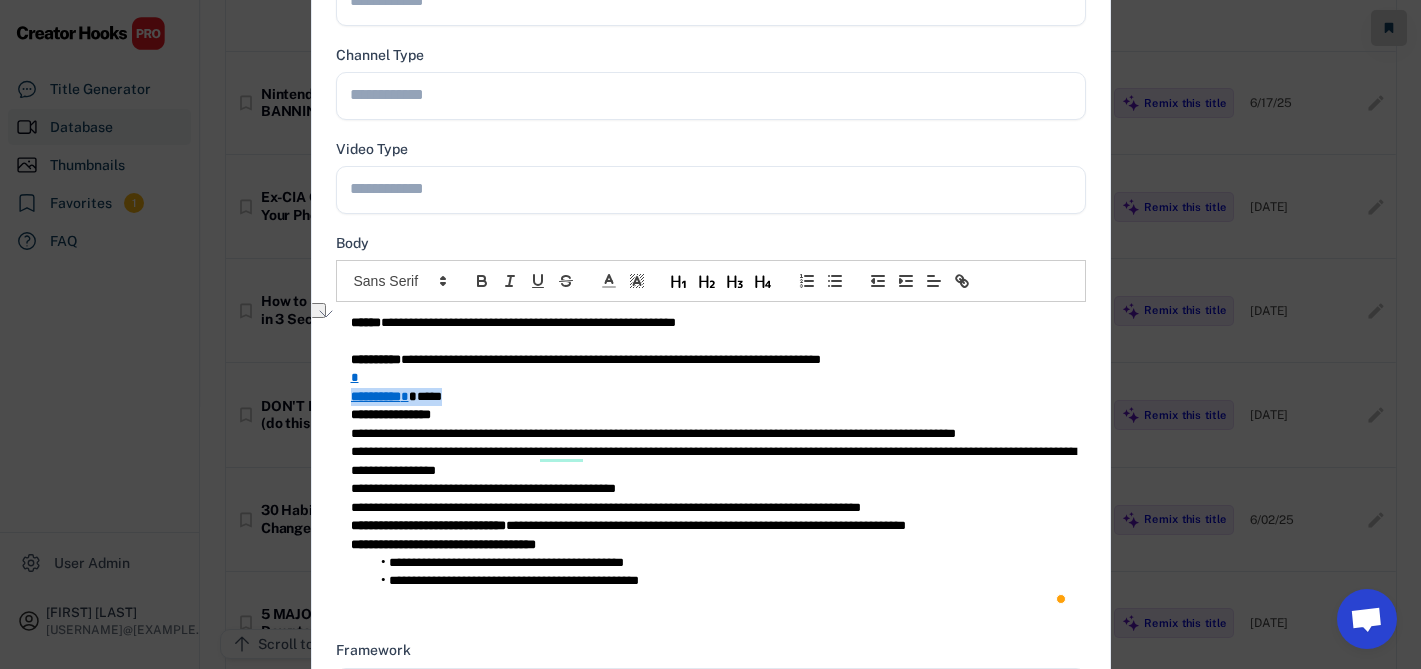 type on "**********" 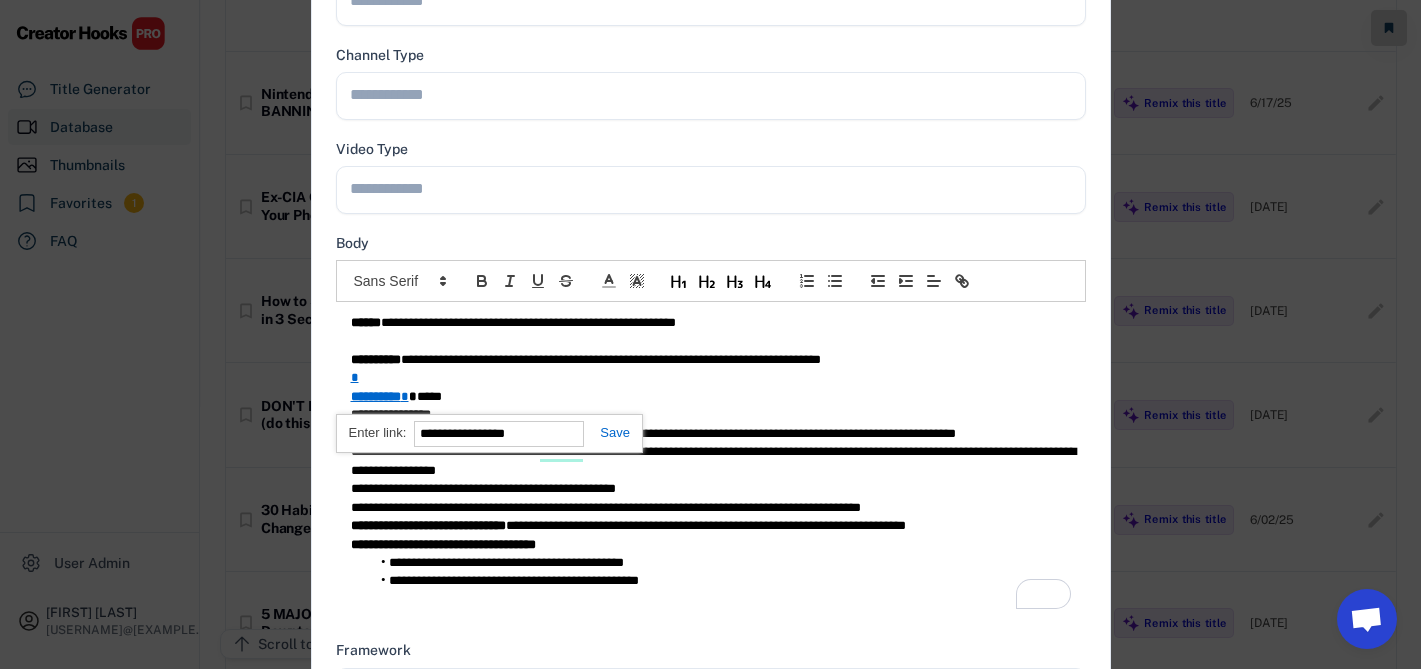 type 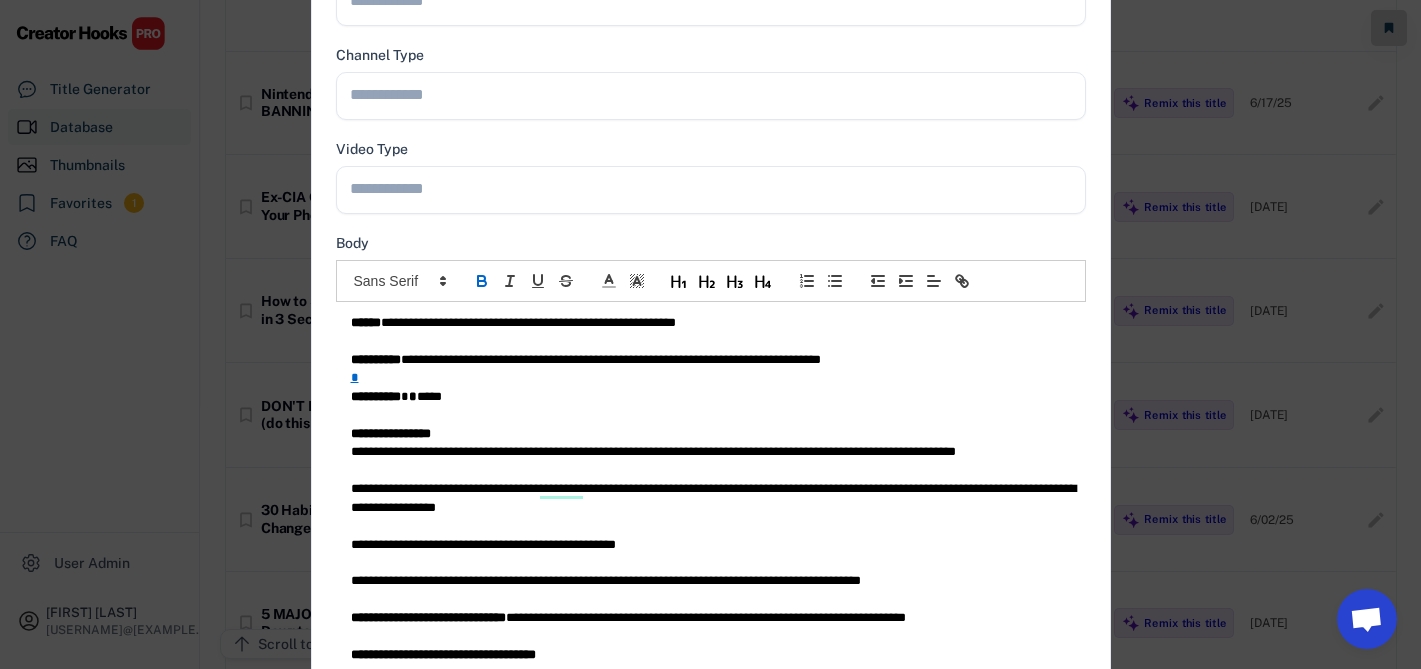click on "**********" at bounding box center (711, 323) 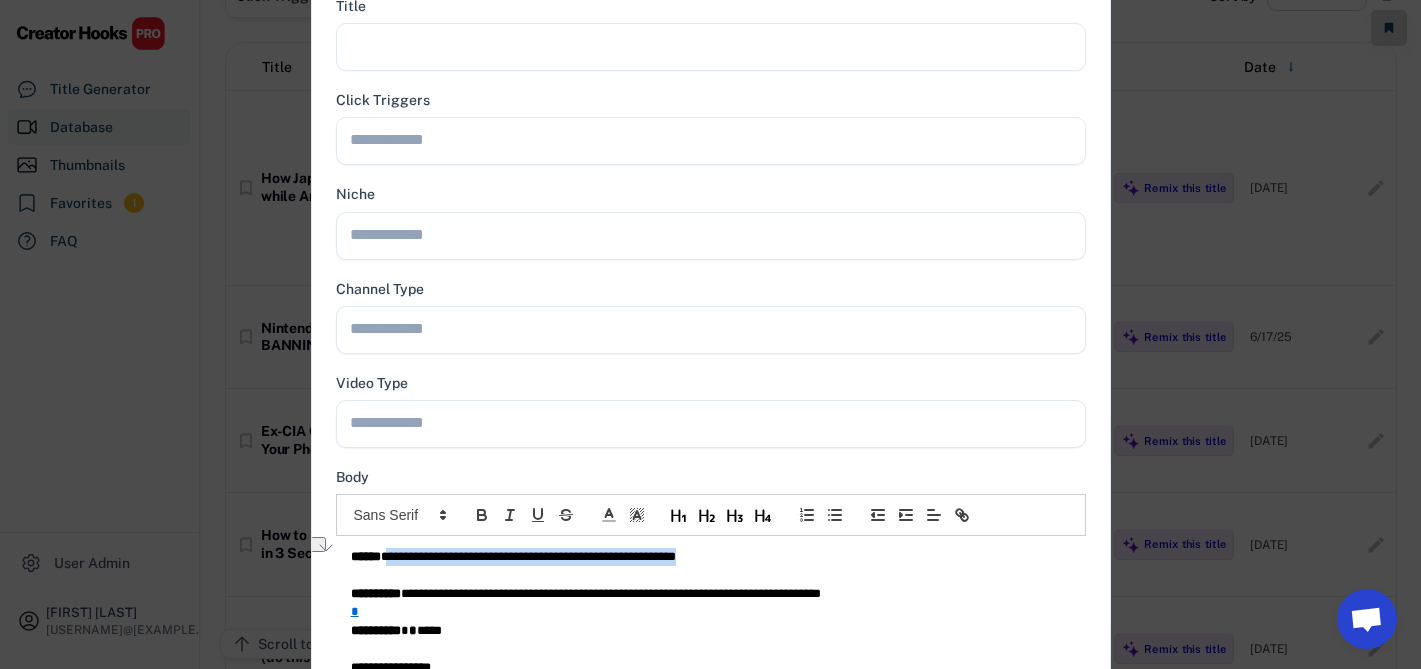scroll, scrollTop: 0, scrollLeft: 0, axis: both 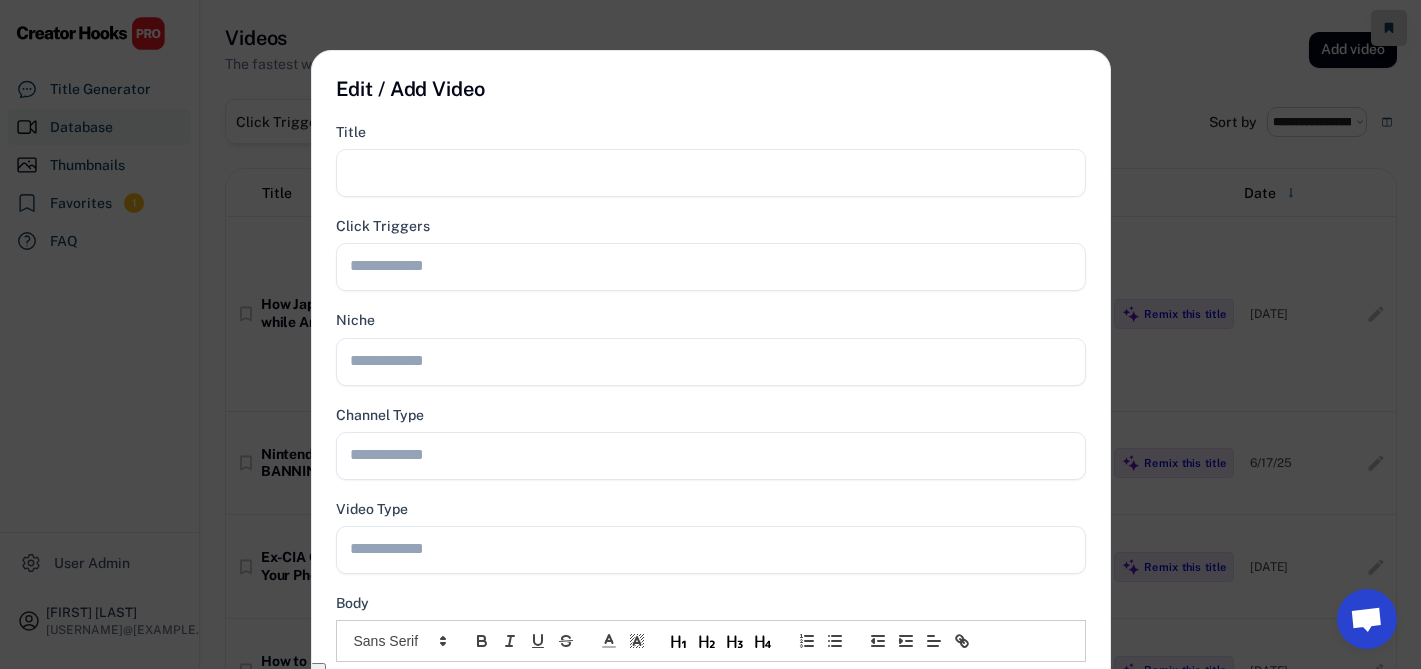 click at bounding box center [711, 173] 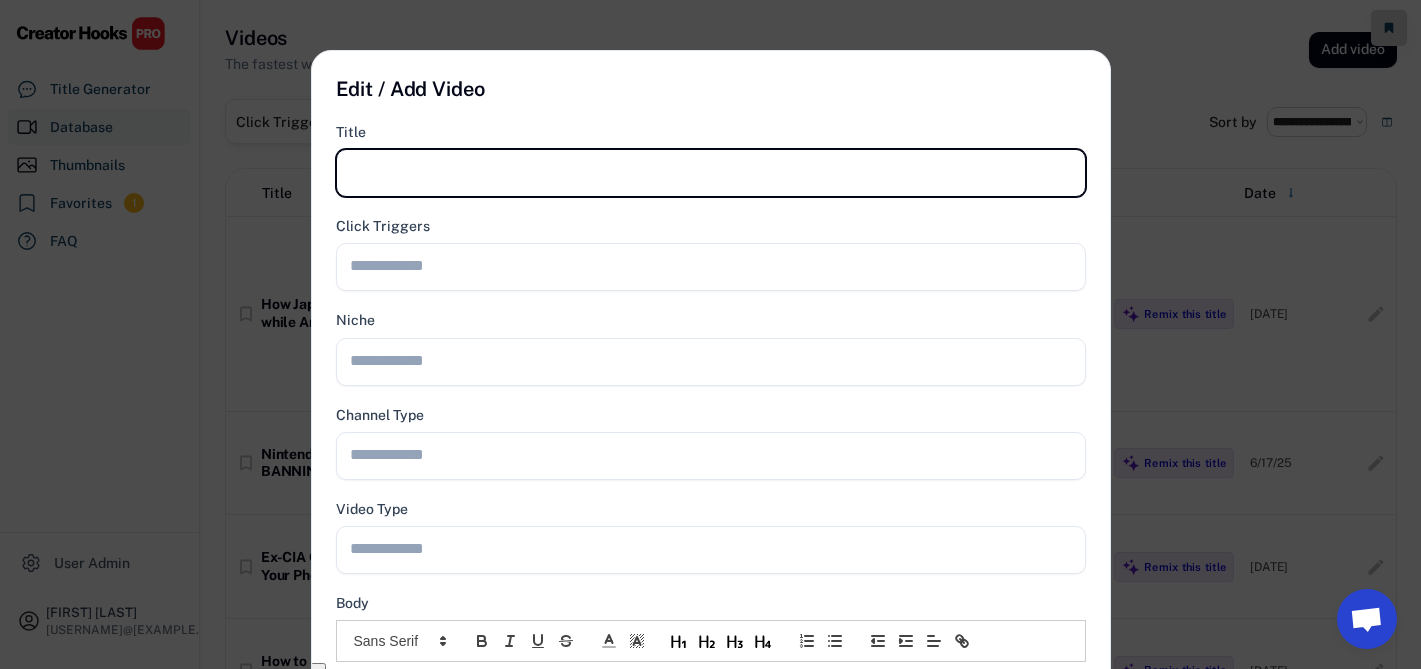 paste on "**********" 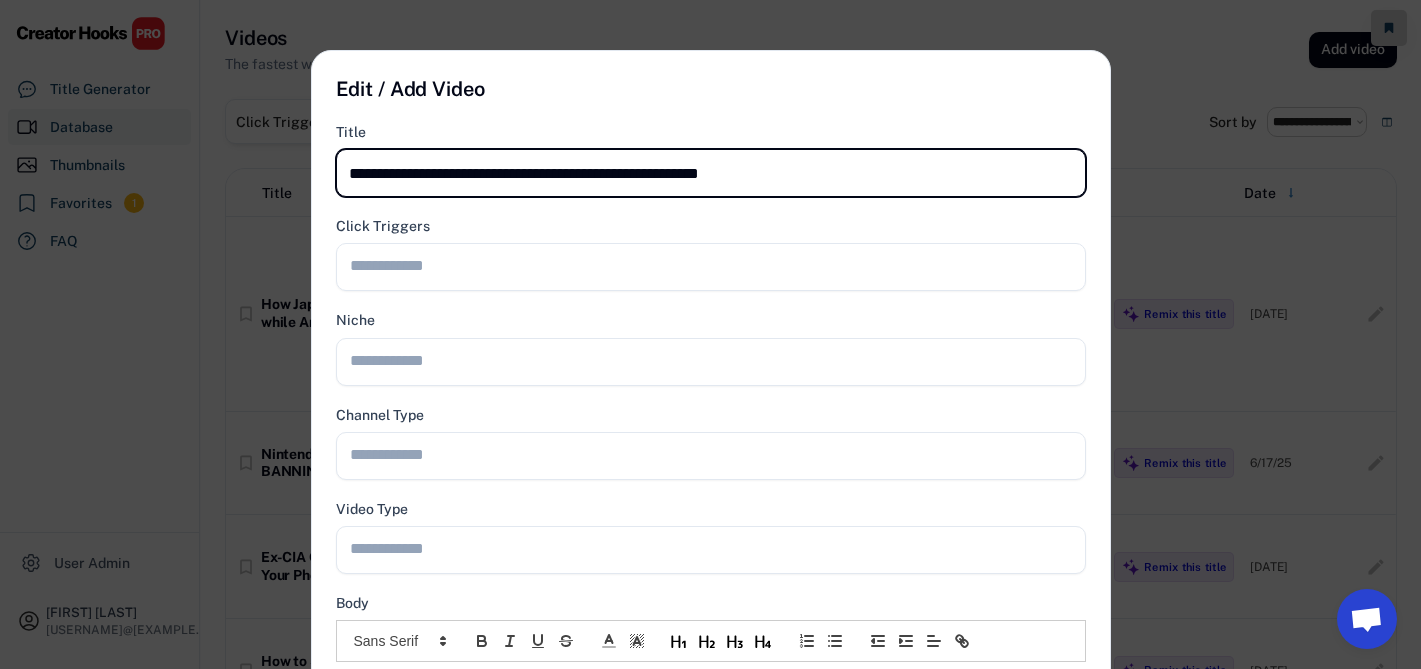 type on "**********" 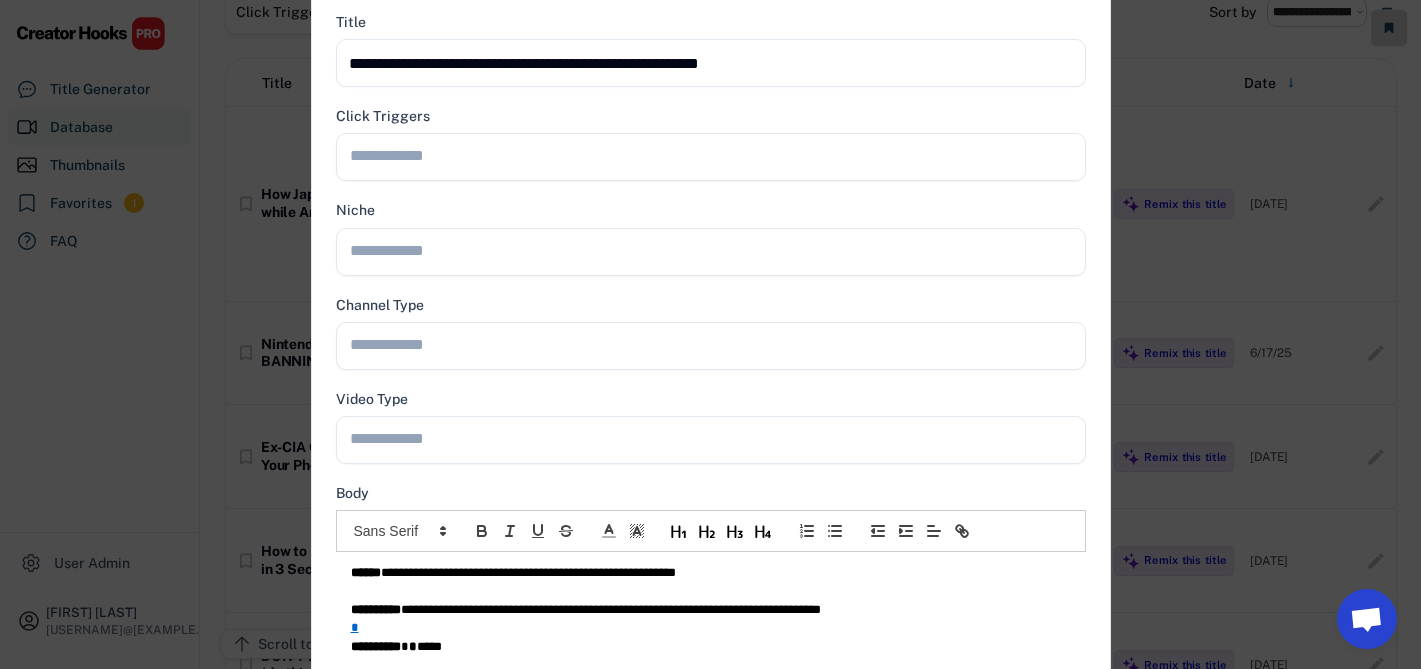 scroll, scrollTop: 341, scrollLeft: 0, axis: vertical 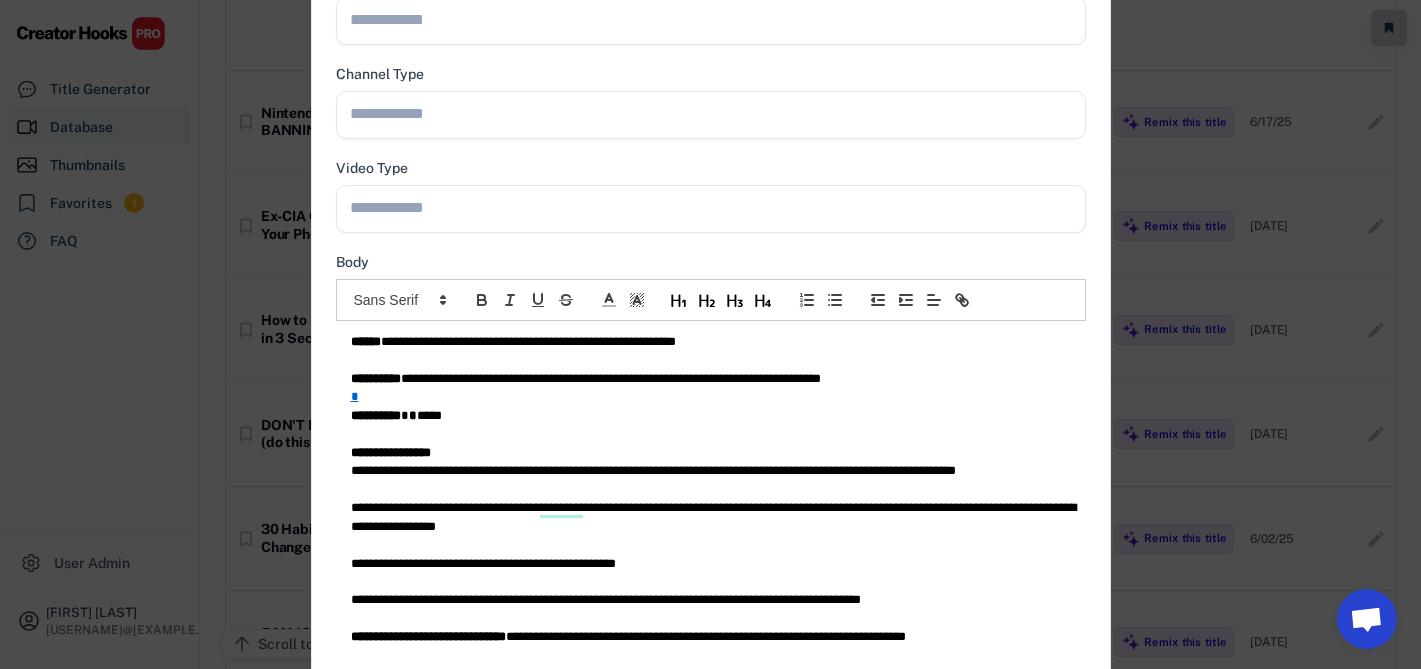 click on "**********" at bounding box center [711, 379] 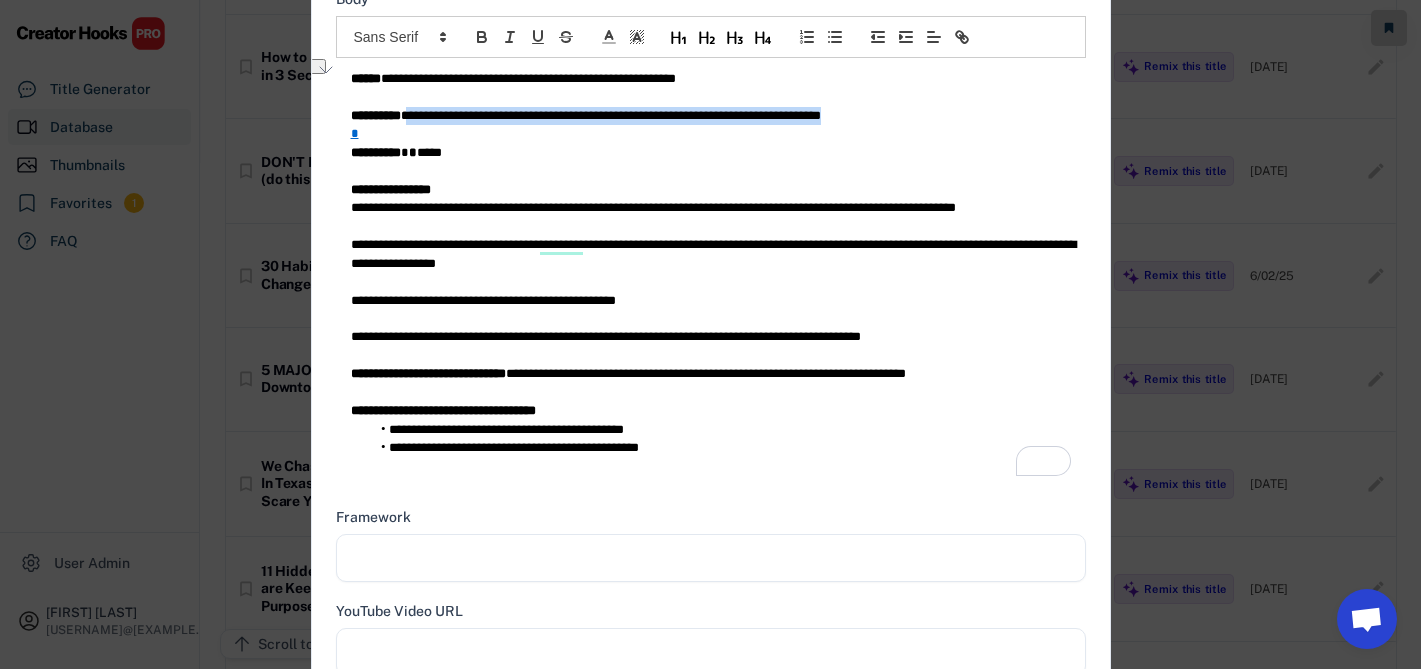 scroll, scrollTop: 893, scrollLeft: 0, axis: vertical 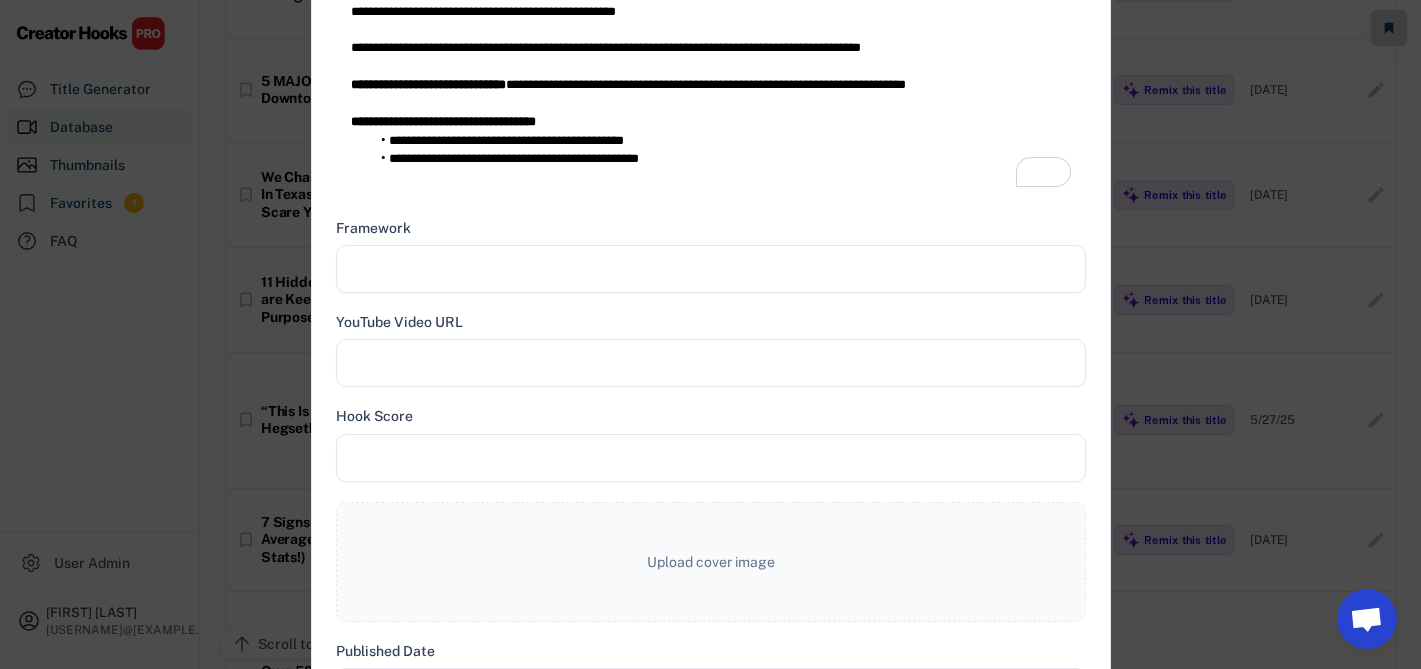 click at bounding box center (711, 269) 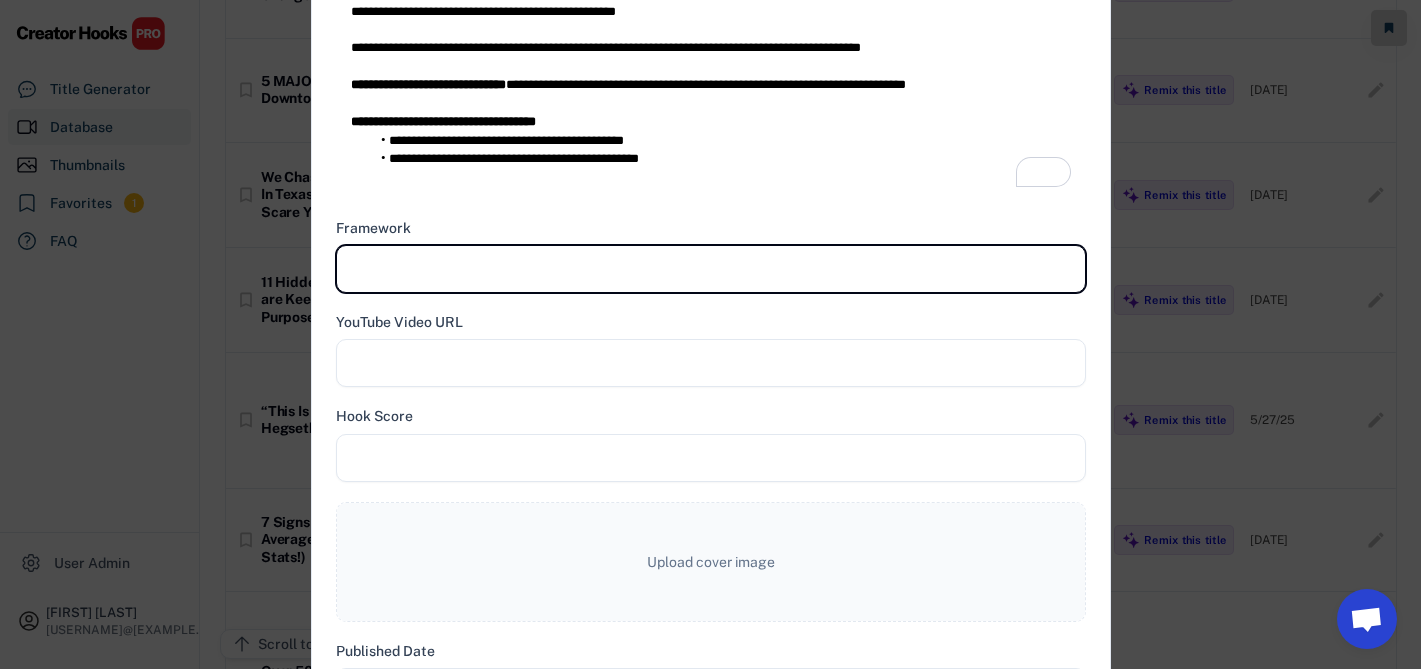 paste on "**********" 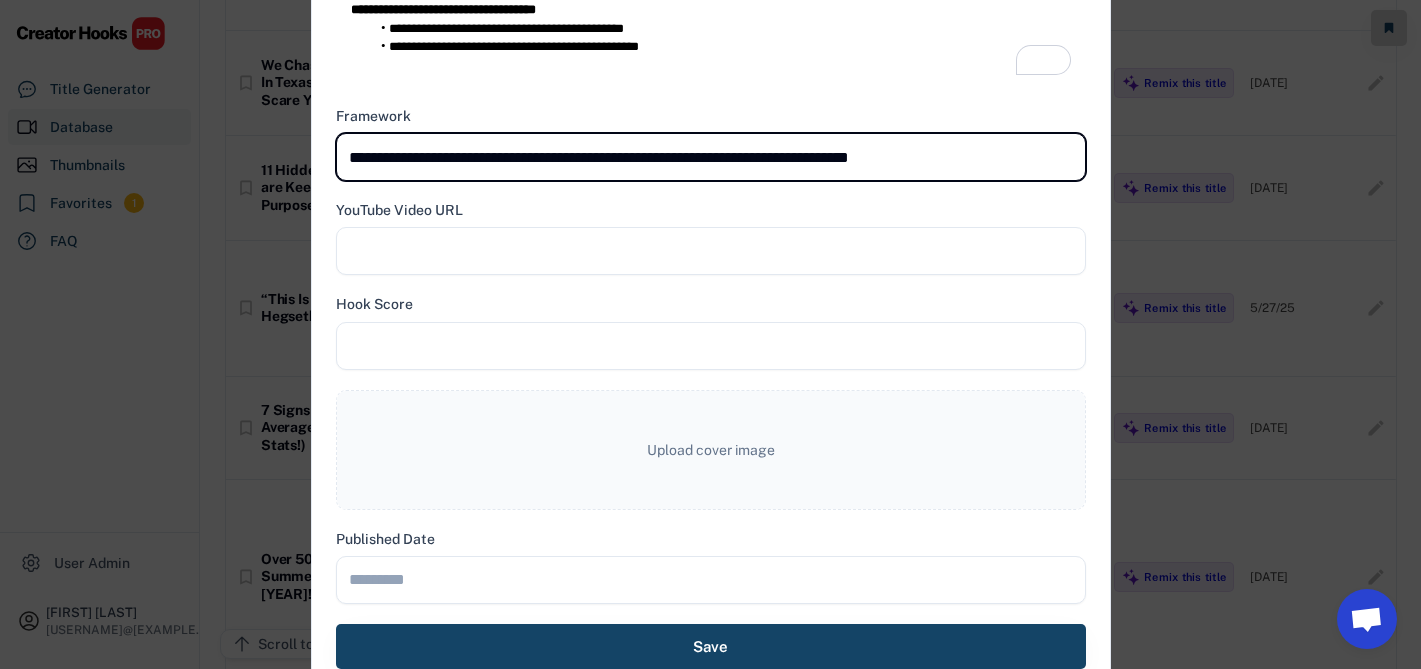 scroll, scrollTop: 1034, scrollLeft: 0, axis: vertical 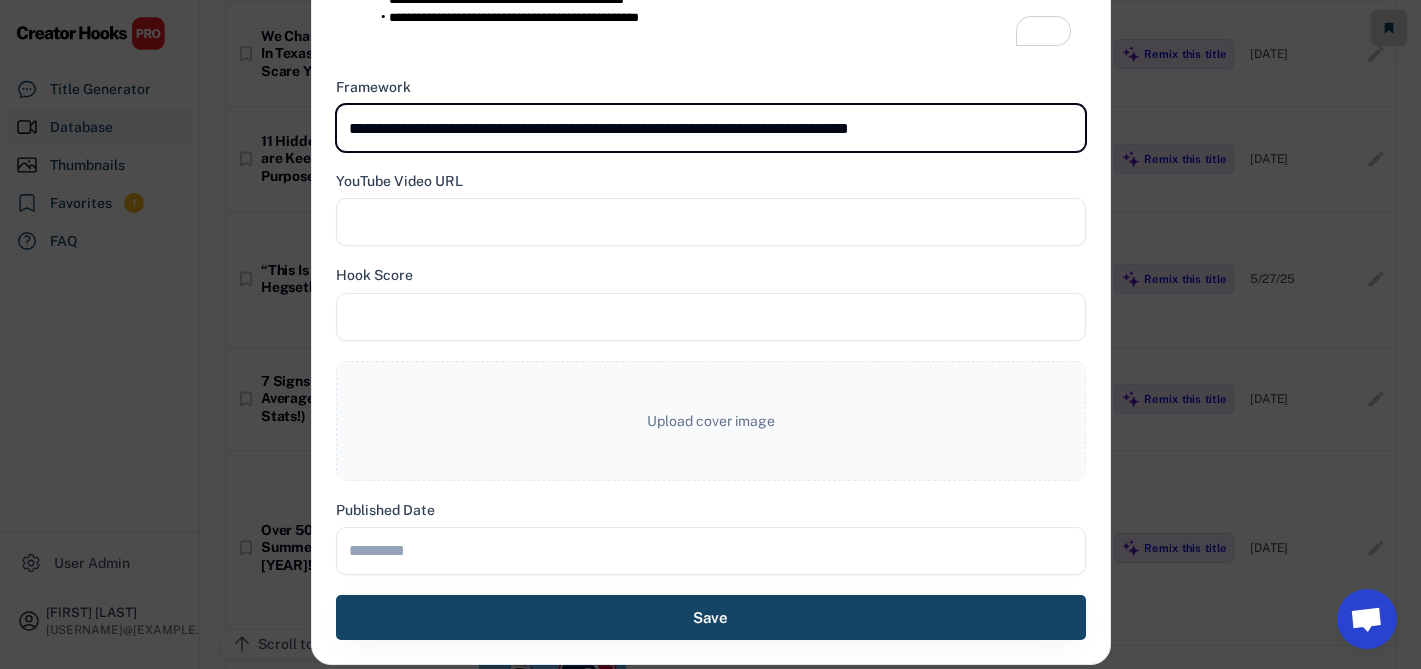 type on "**********" 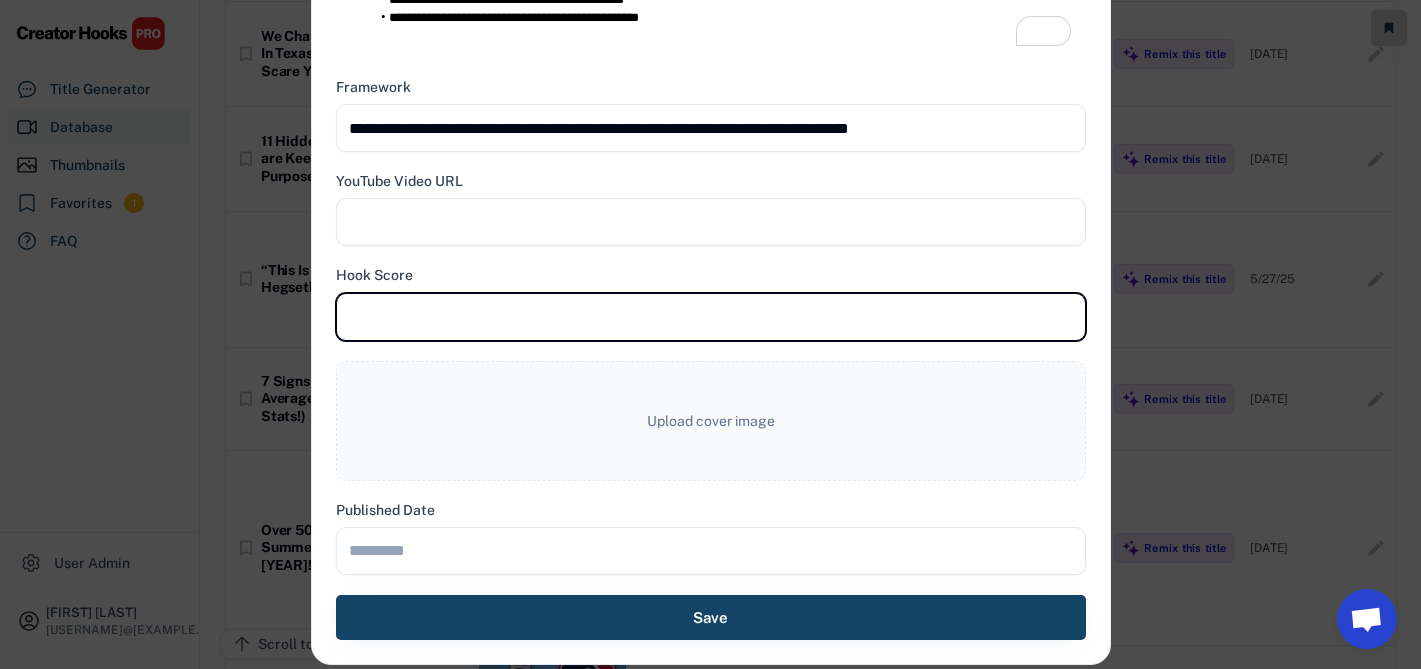 click at bounding box center (711, 317) 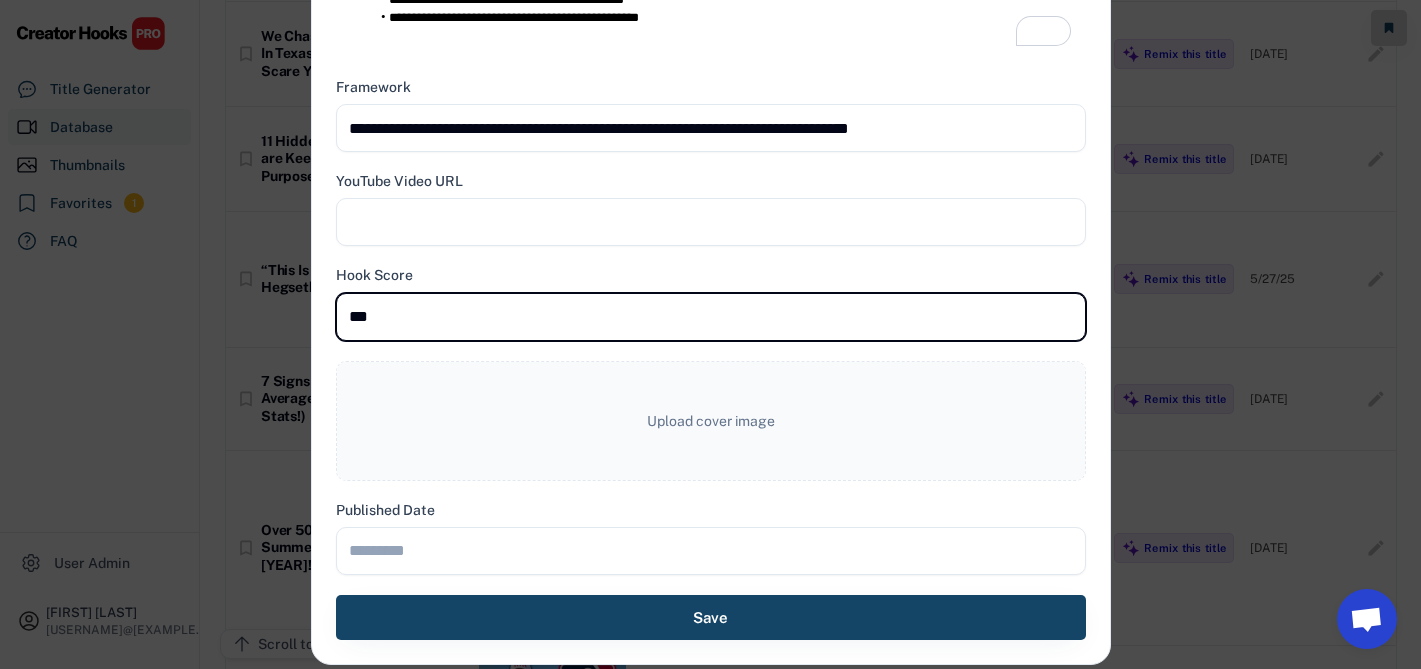 type on "***" 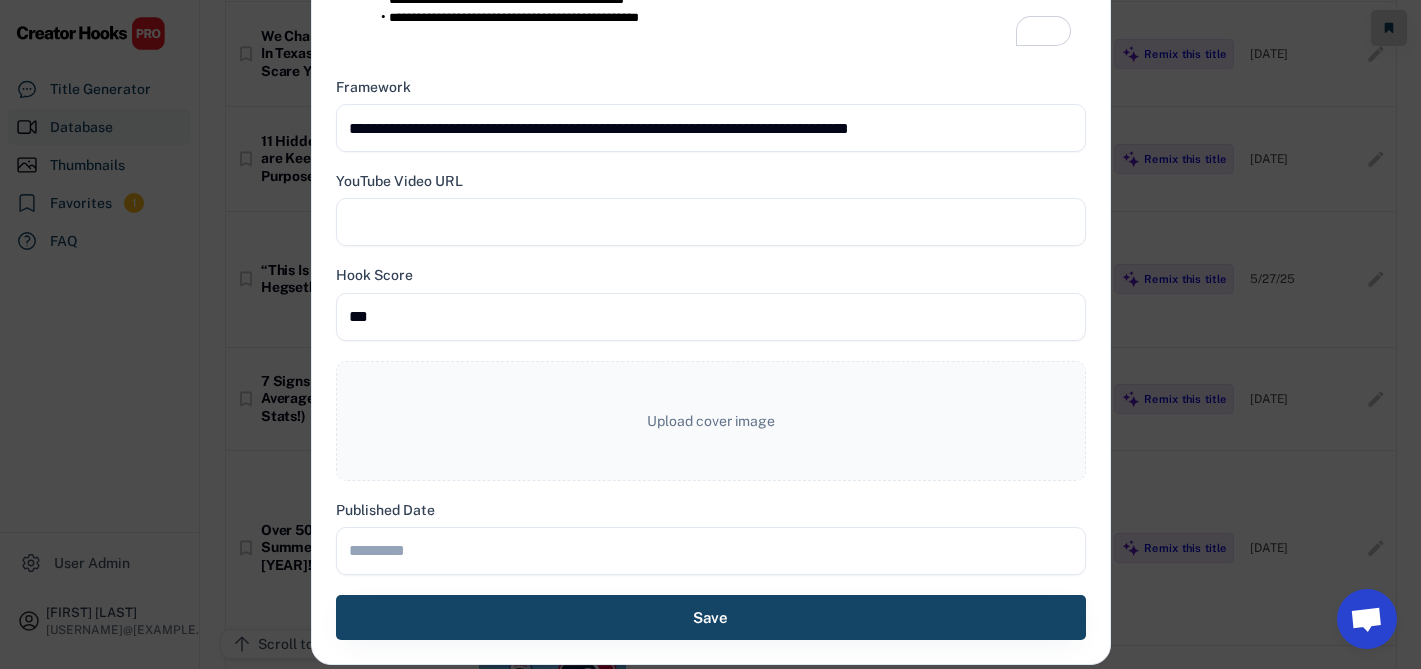 click at bounding box center [711, 222] 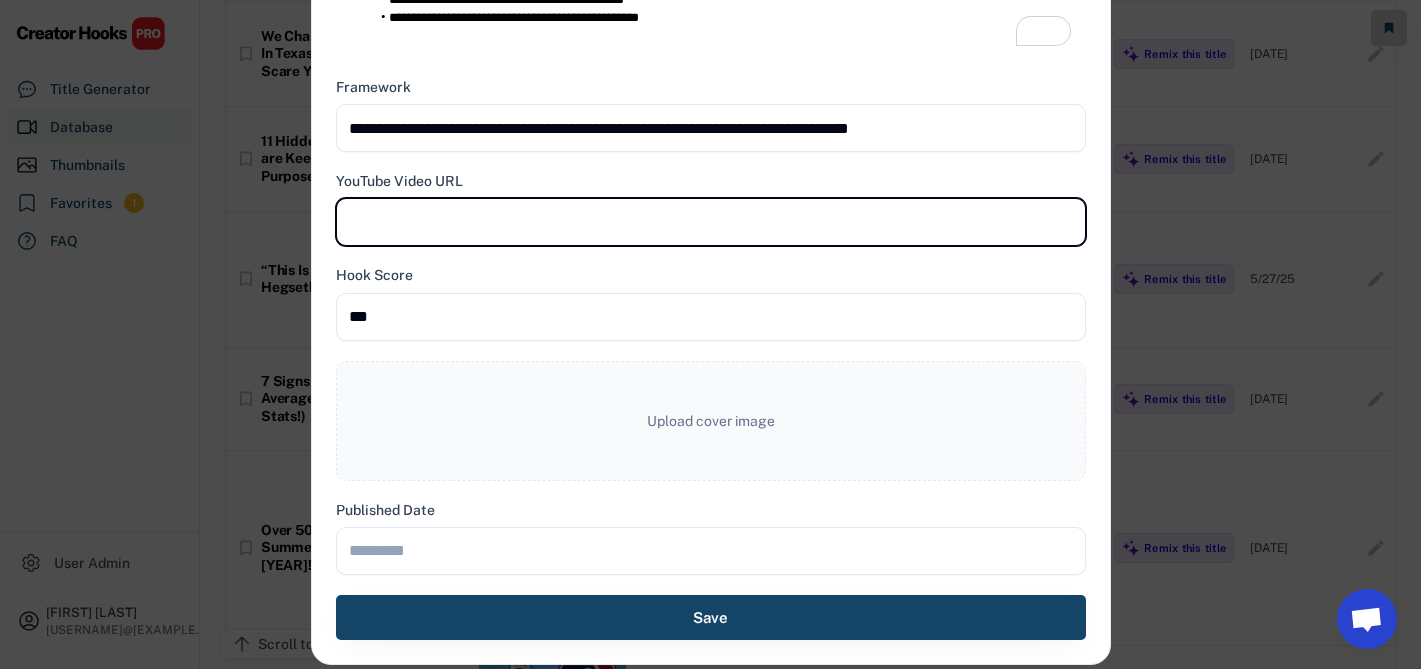 paste on "**********" 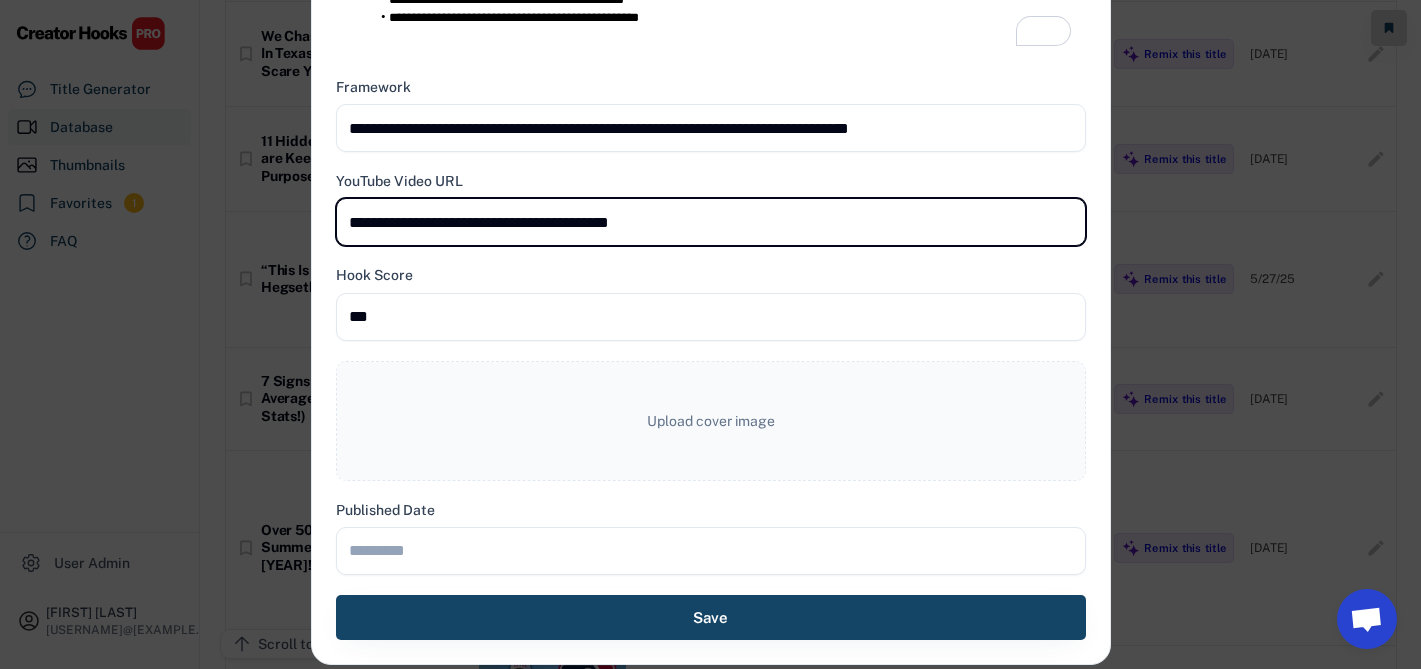 type on "**********" 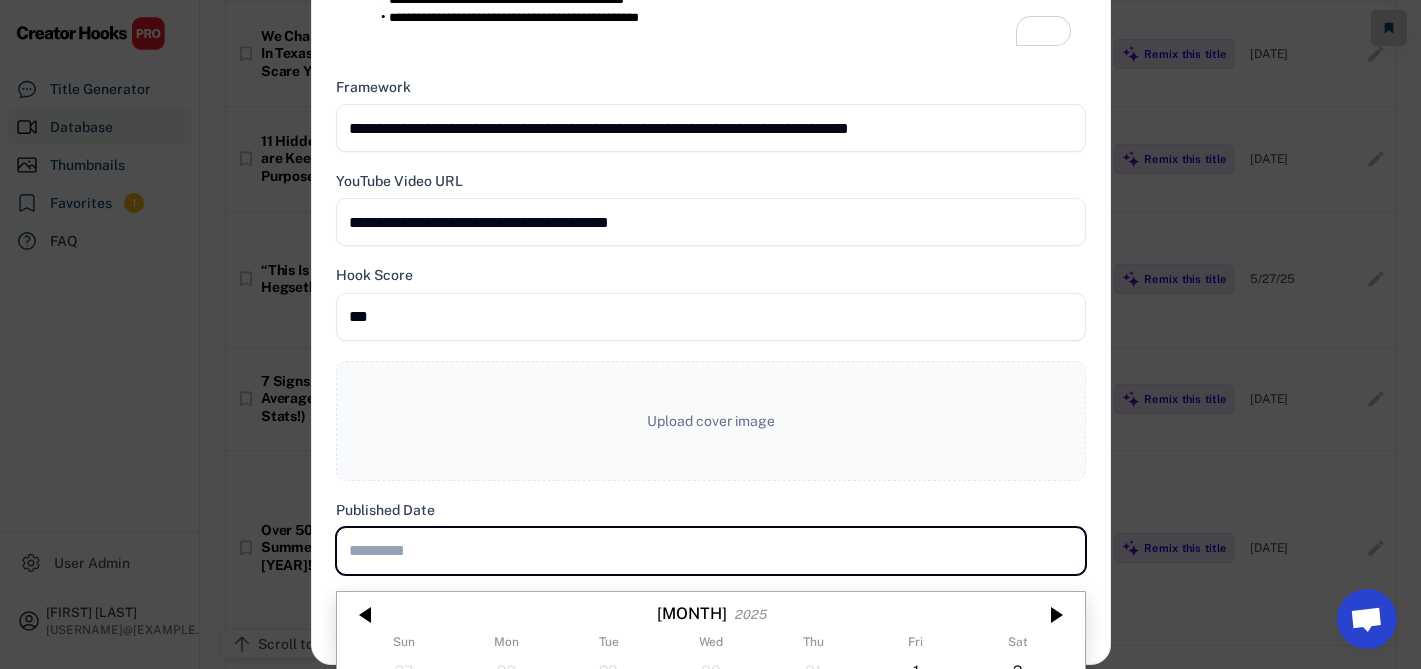 click at bounding box center [711, 551] 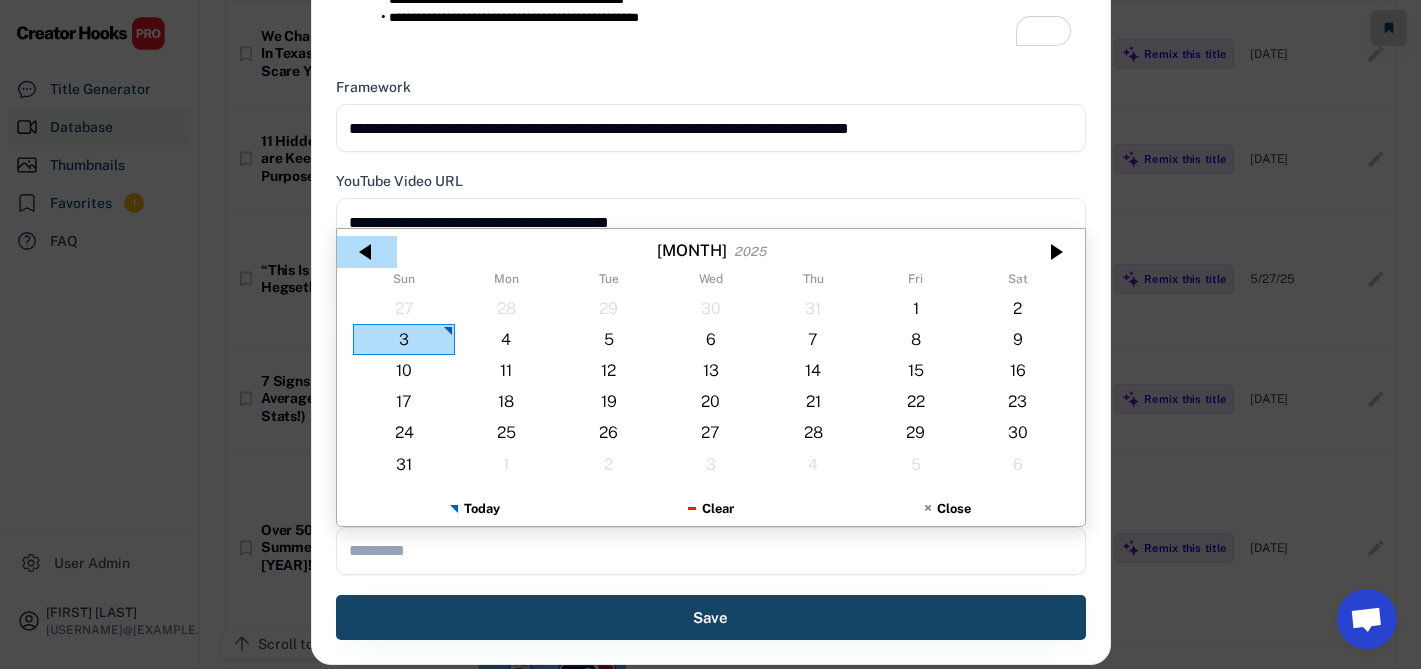click at bounding box center (367, 252) 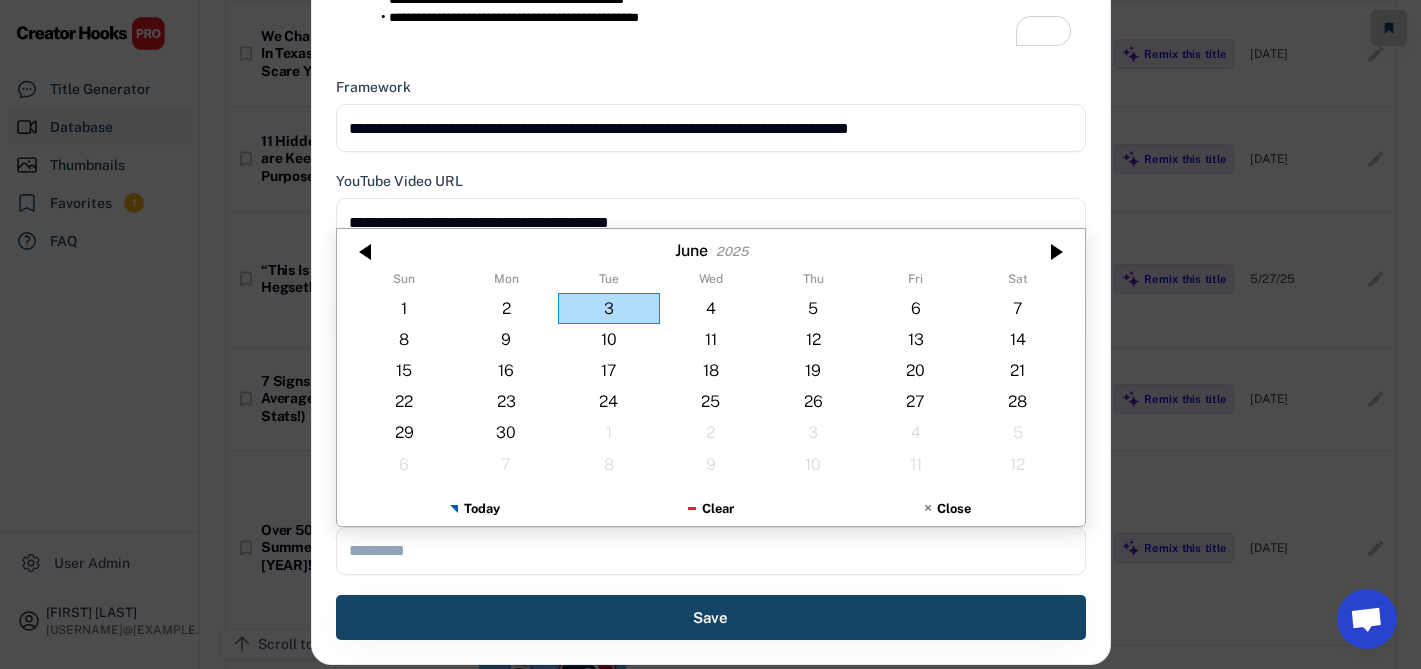 click at bounding box center (367, 252) 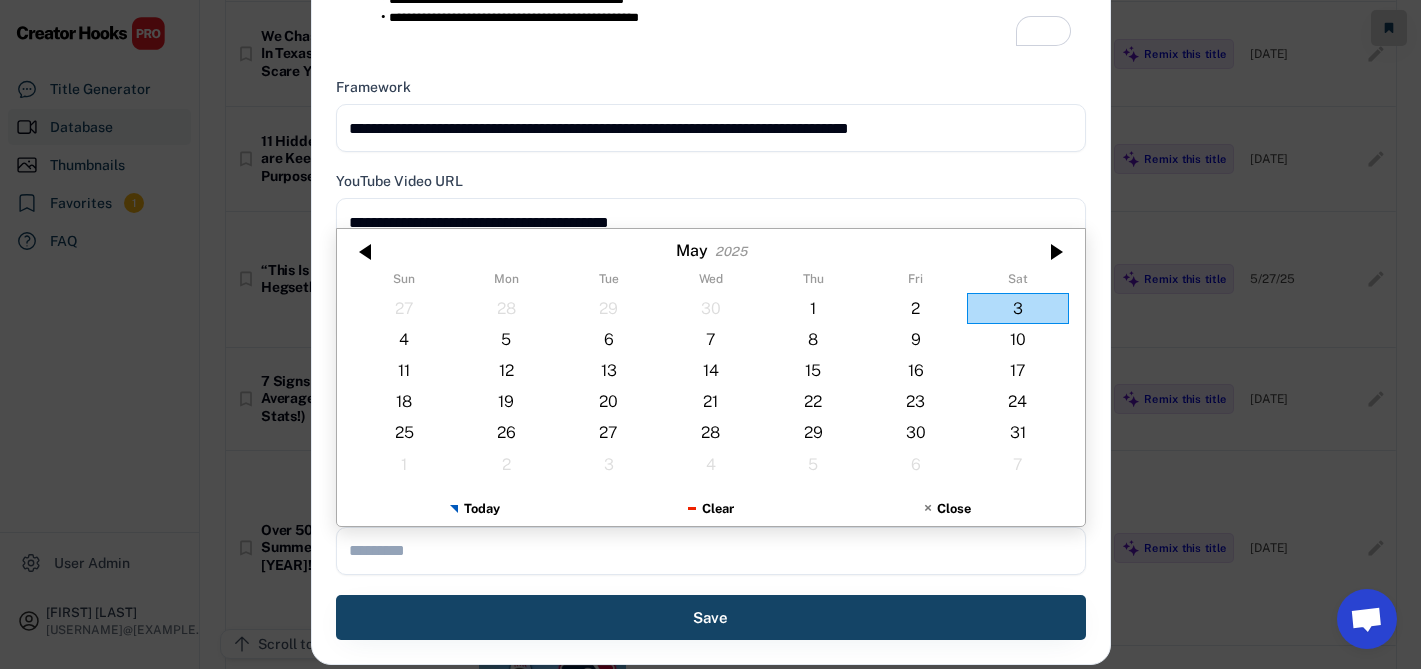 click at bounding box center [367, 252] 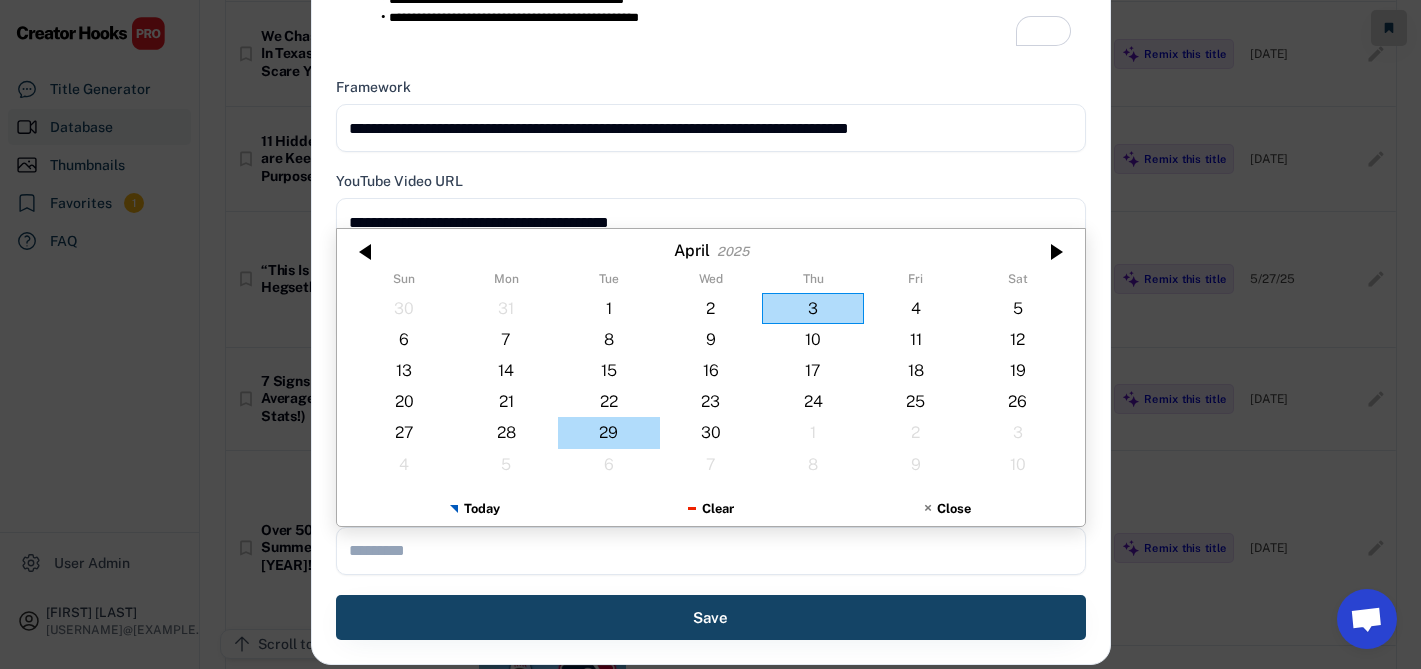 click on "29" at bounding box center [608, 433] 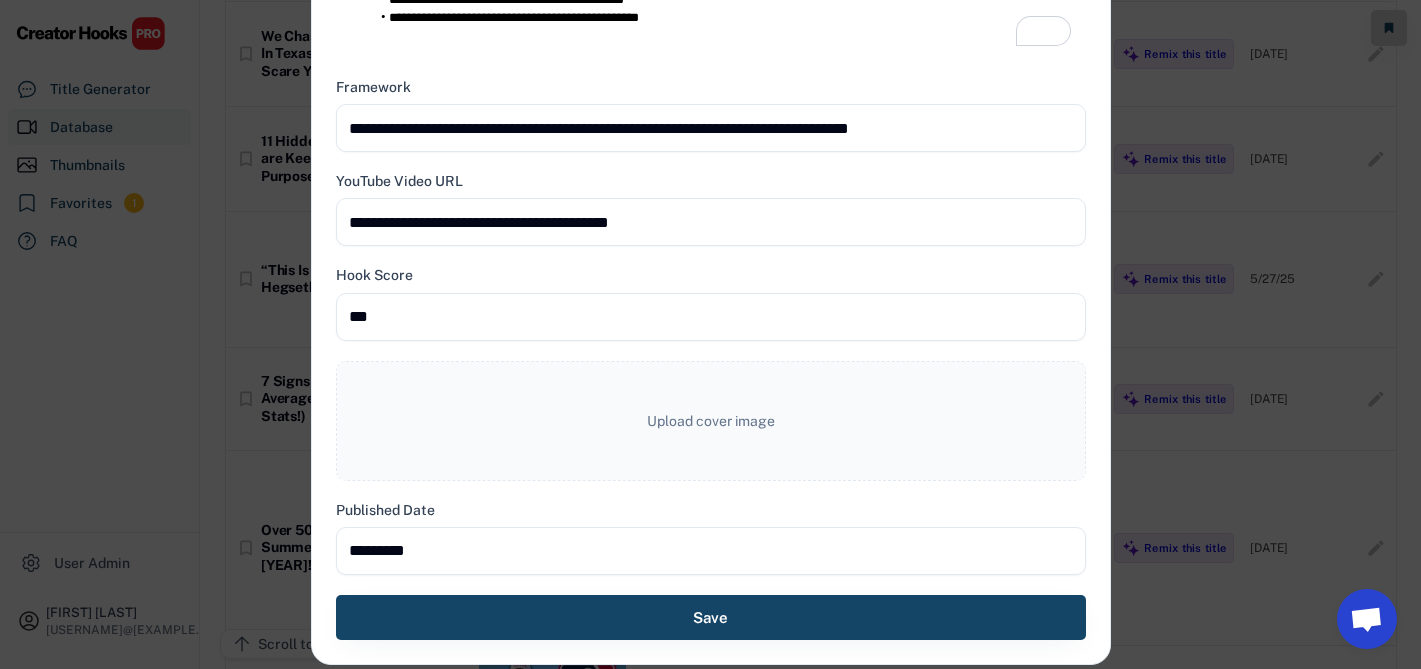 type on "**********" 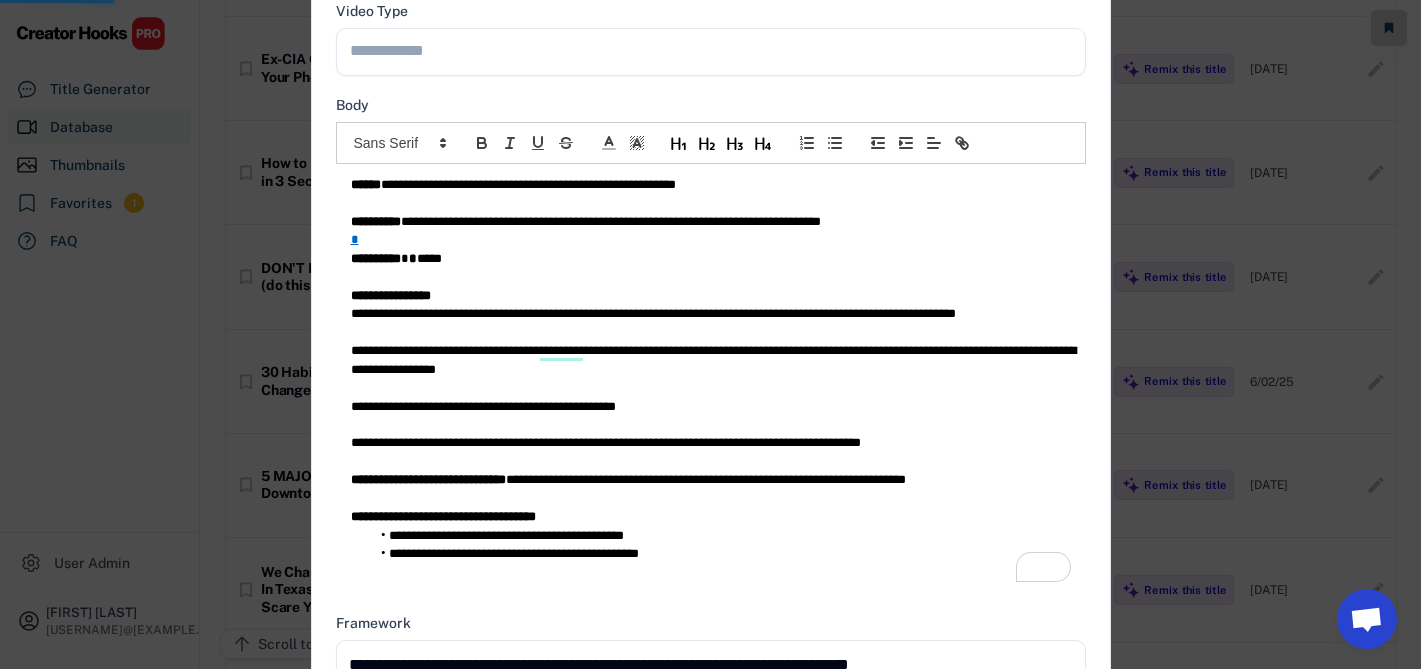 type 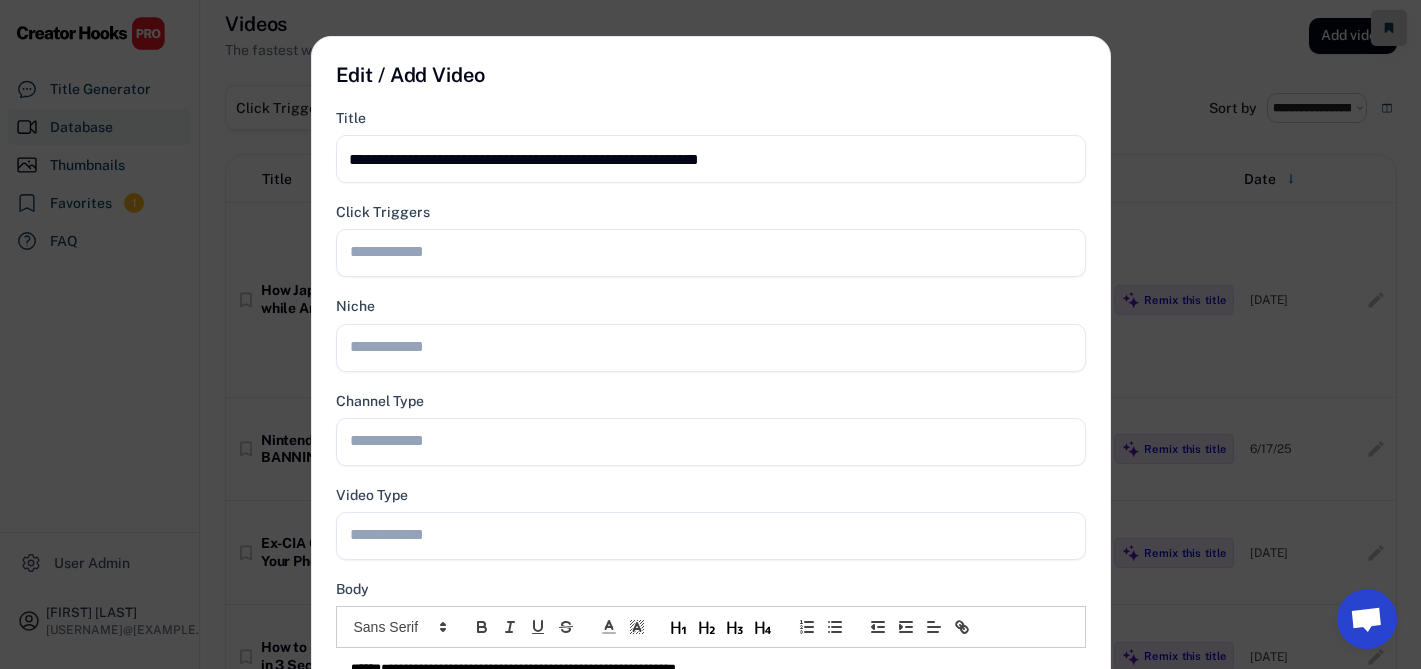 scroll, scrollTop: 346, scrollLeft: 0, axis: vertical 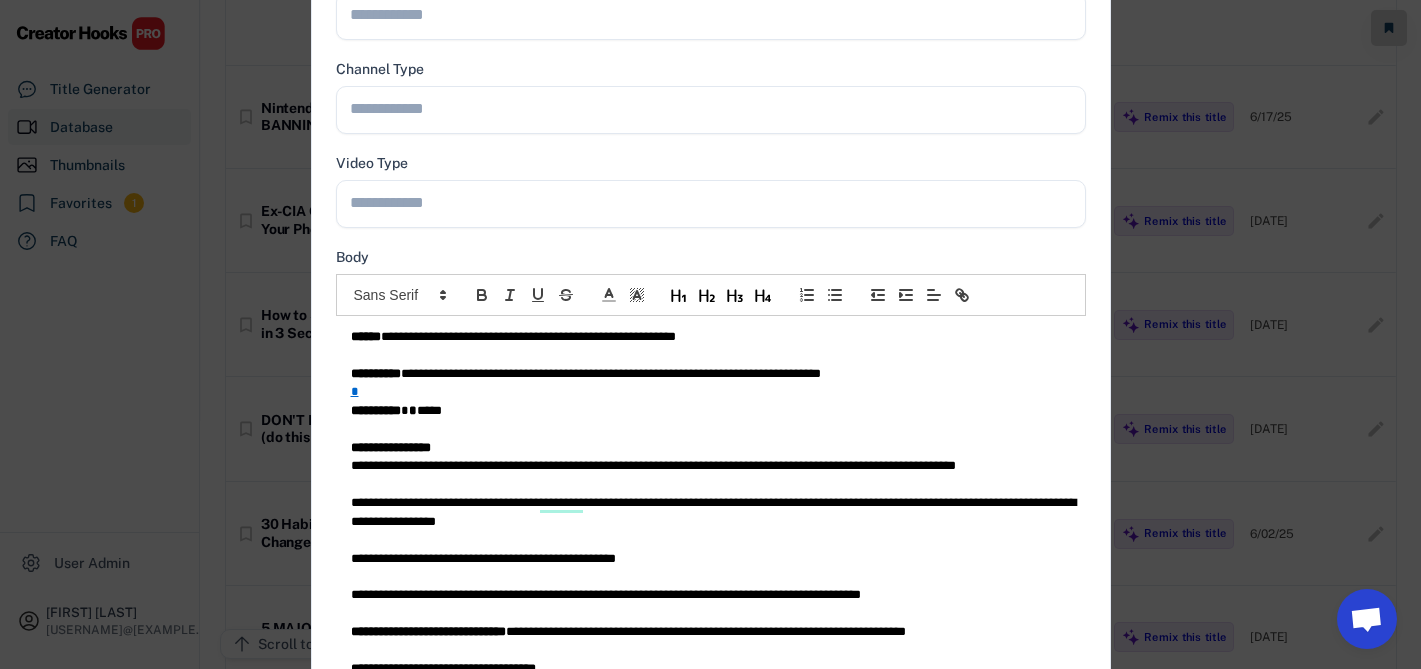click at bounding box center (716, 202) 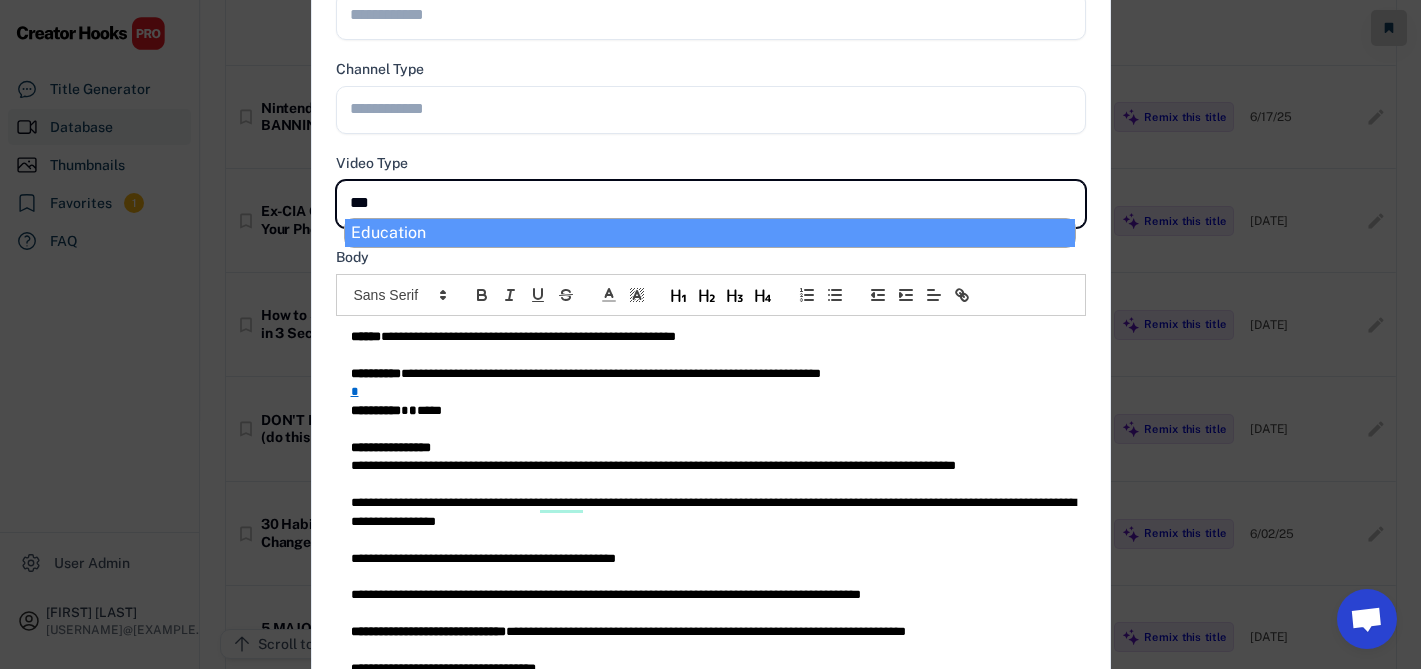 type on "***" 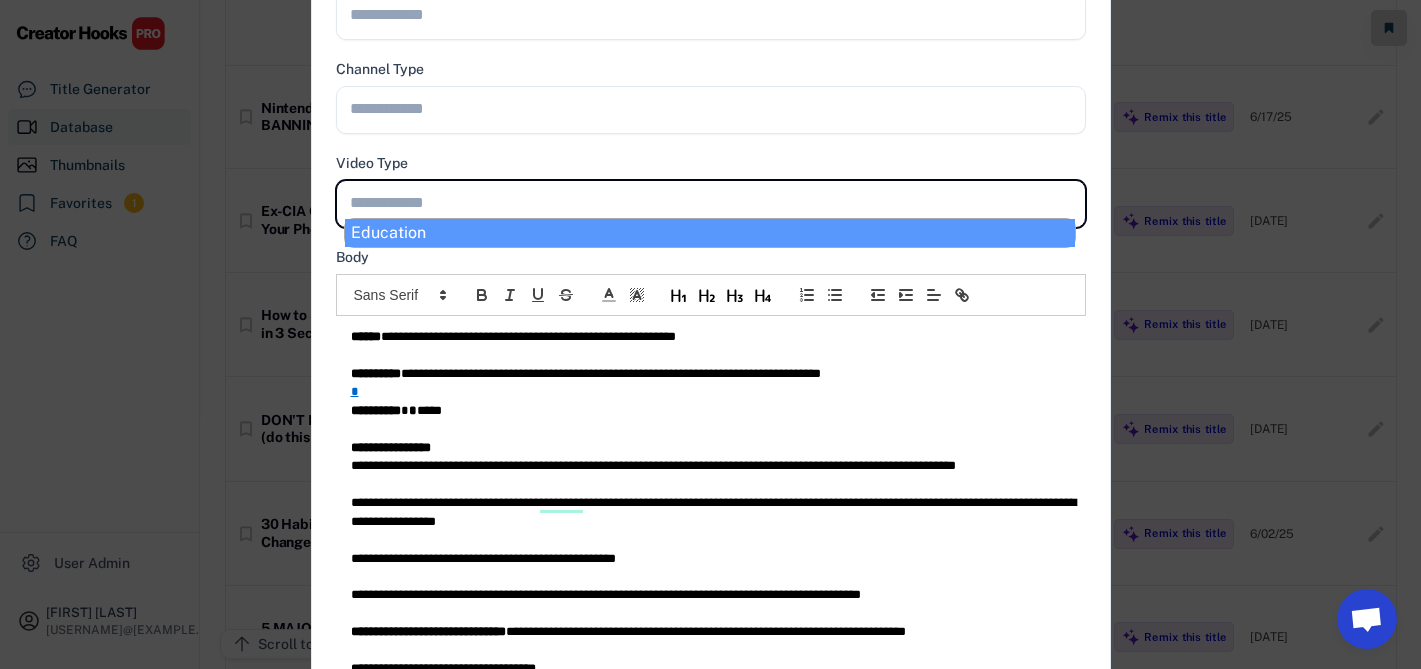 scroll, scrollTop: 0, scrollLeft: 0, axis: both 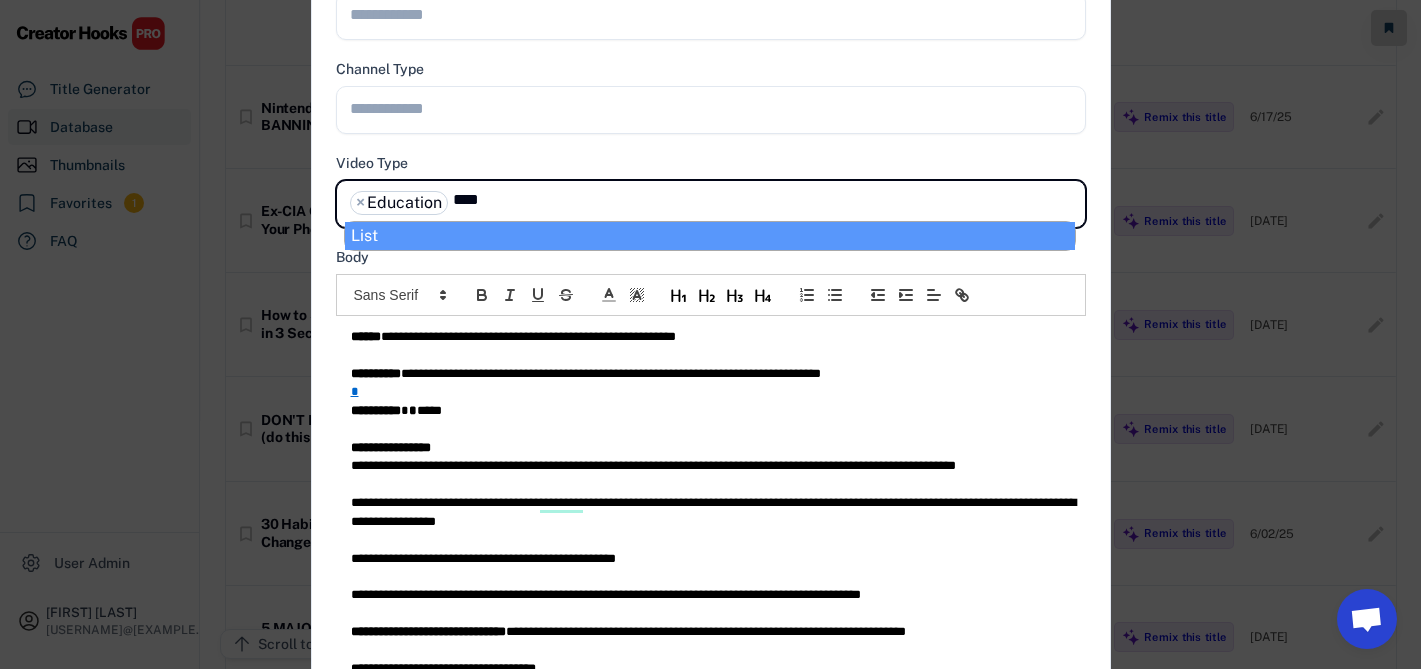 type on "****" 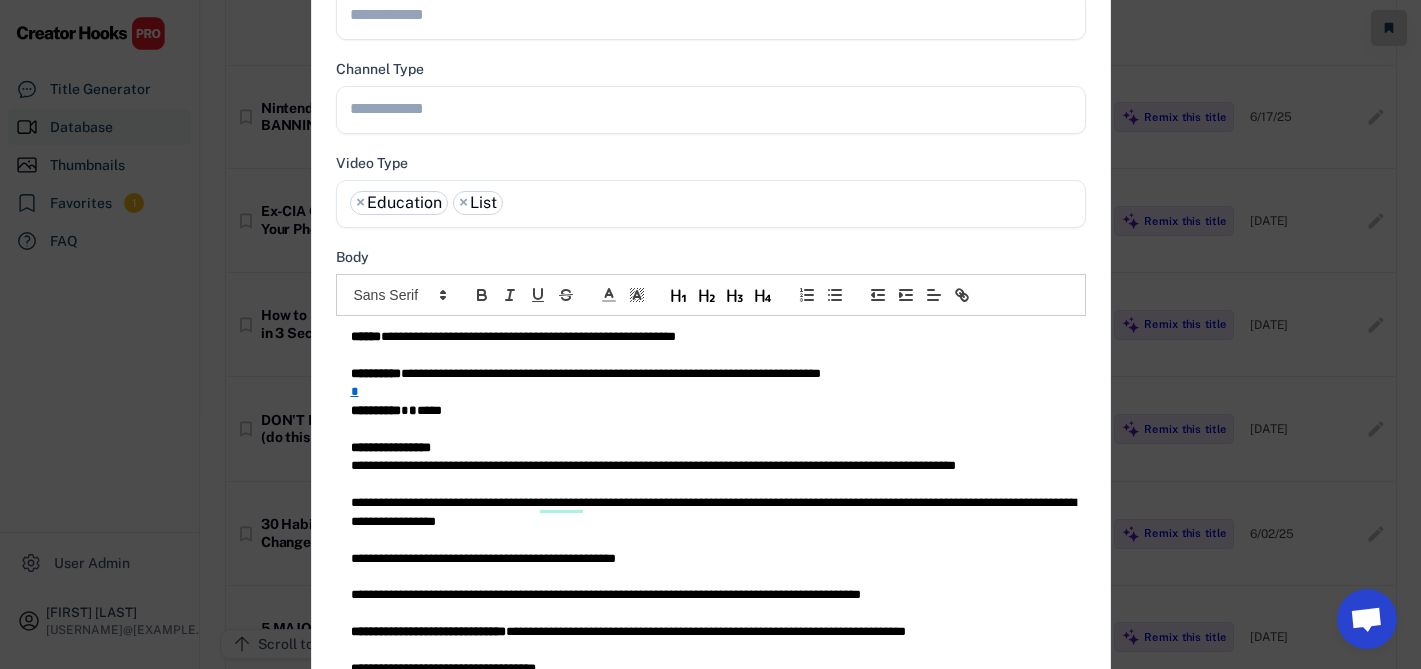 click at bounding box center (716, 108) 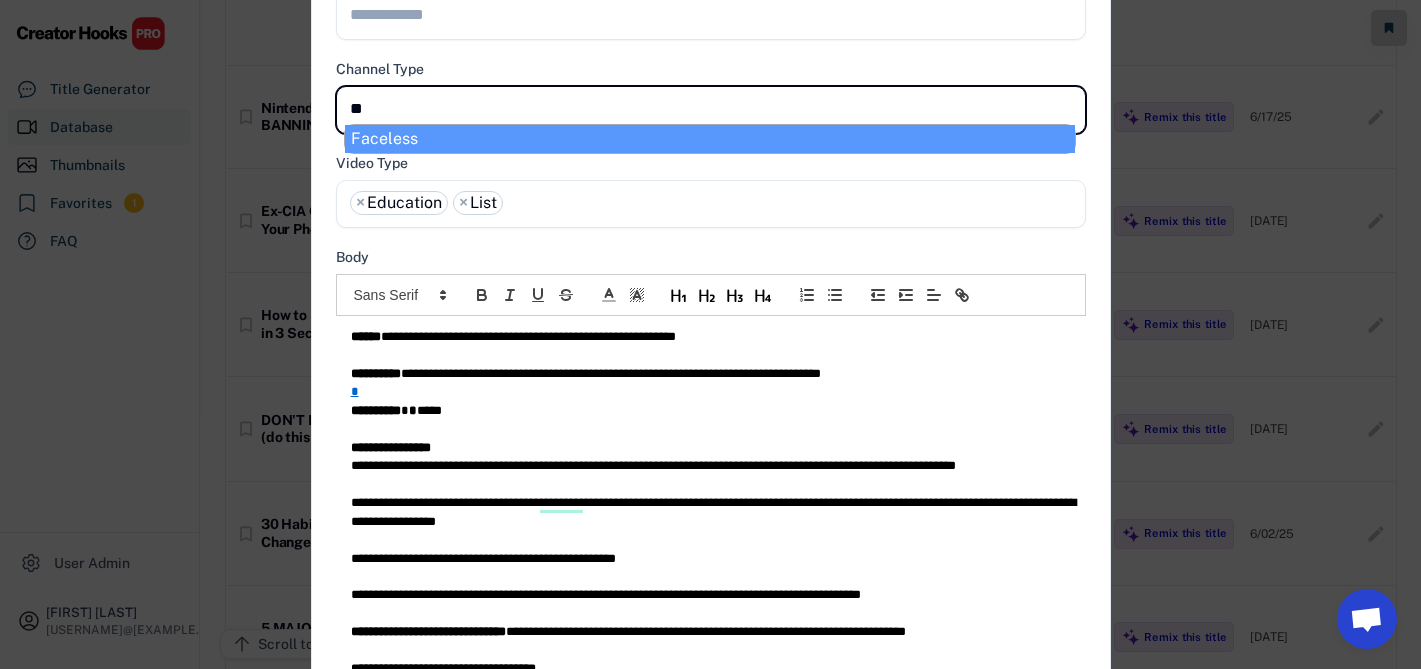 type on "***" 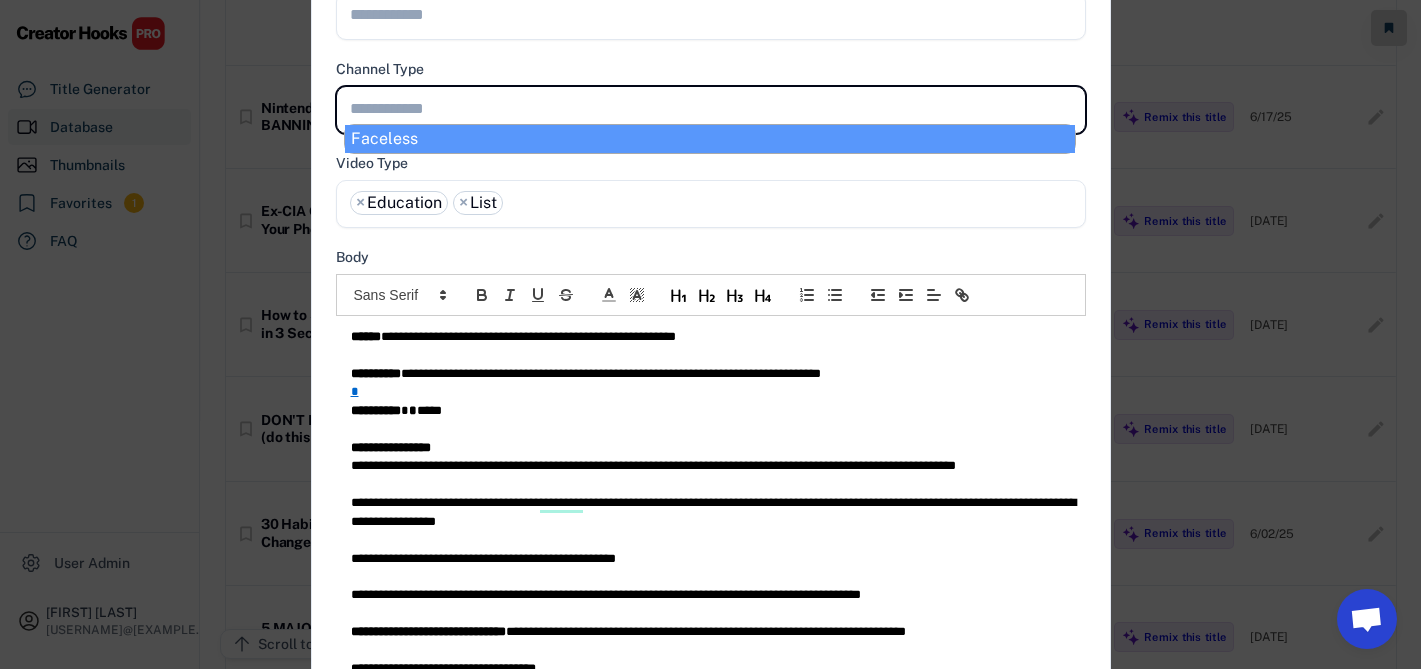 scroll, scrollTop: 0, scrollLeft: 0, axis: both 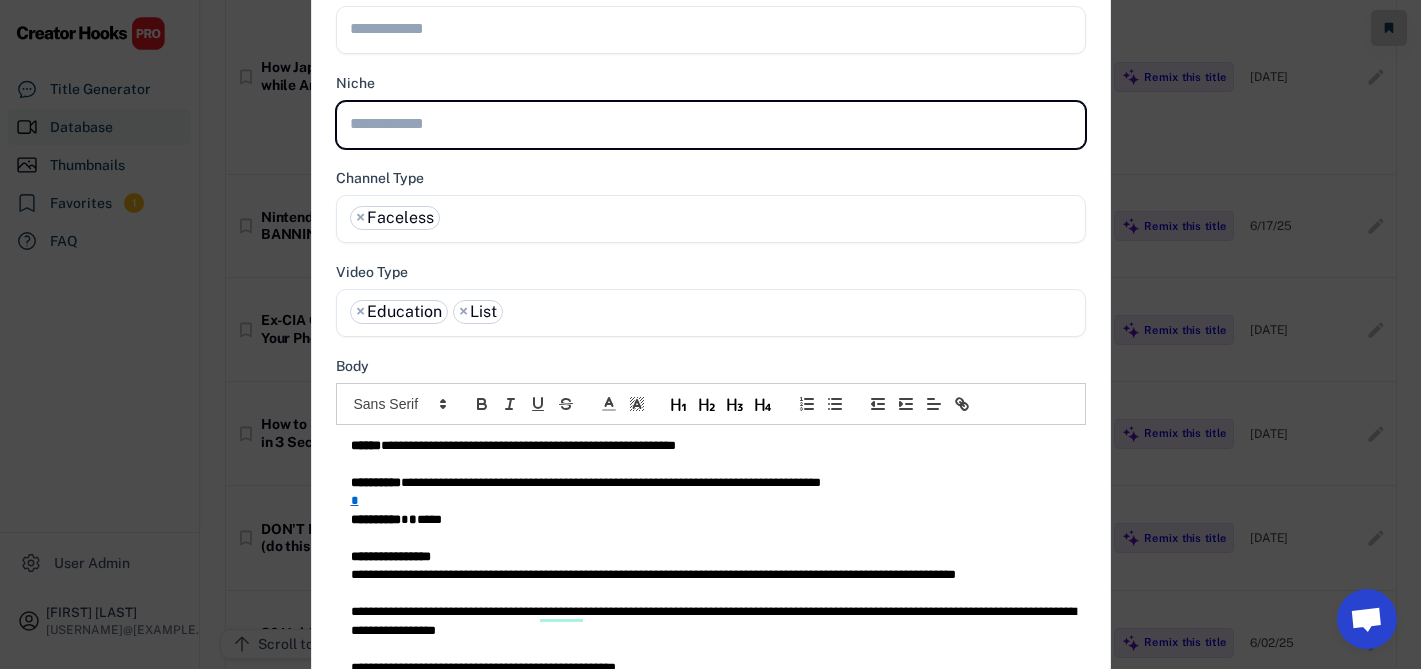 click at bounding box center [711, 121] 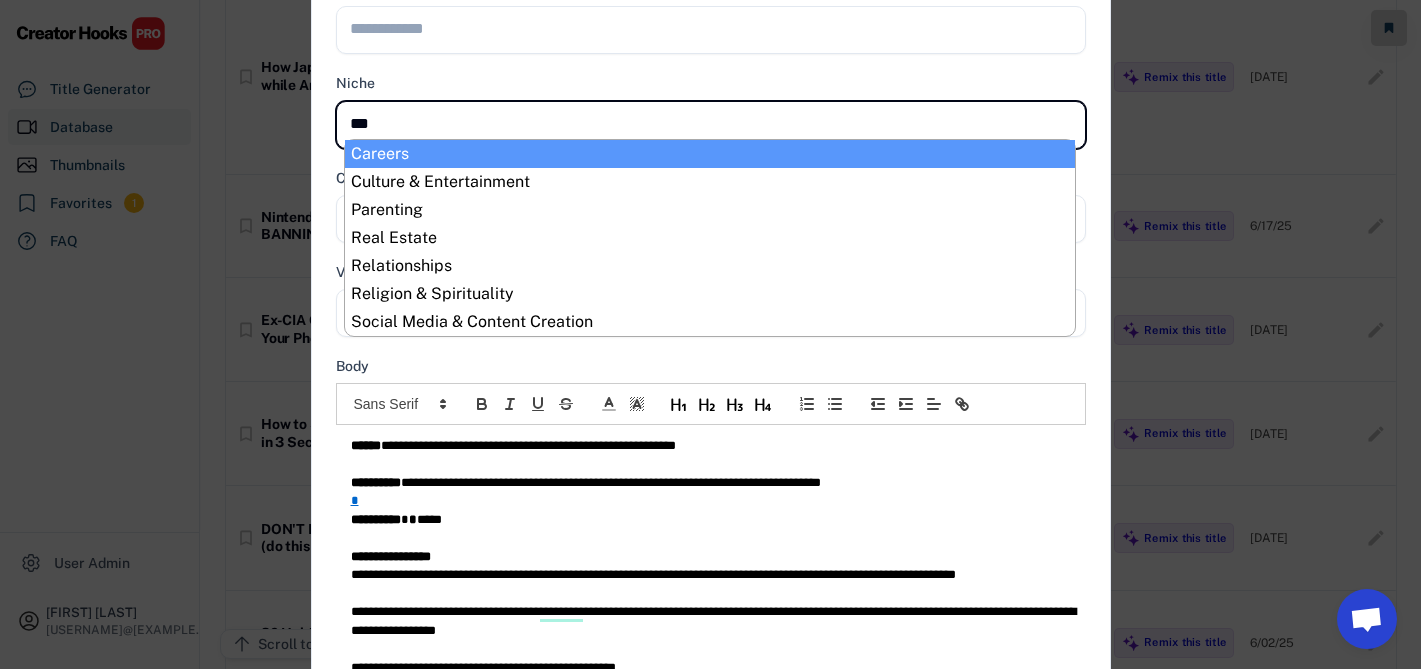 type on "****" 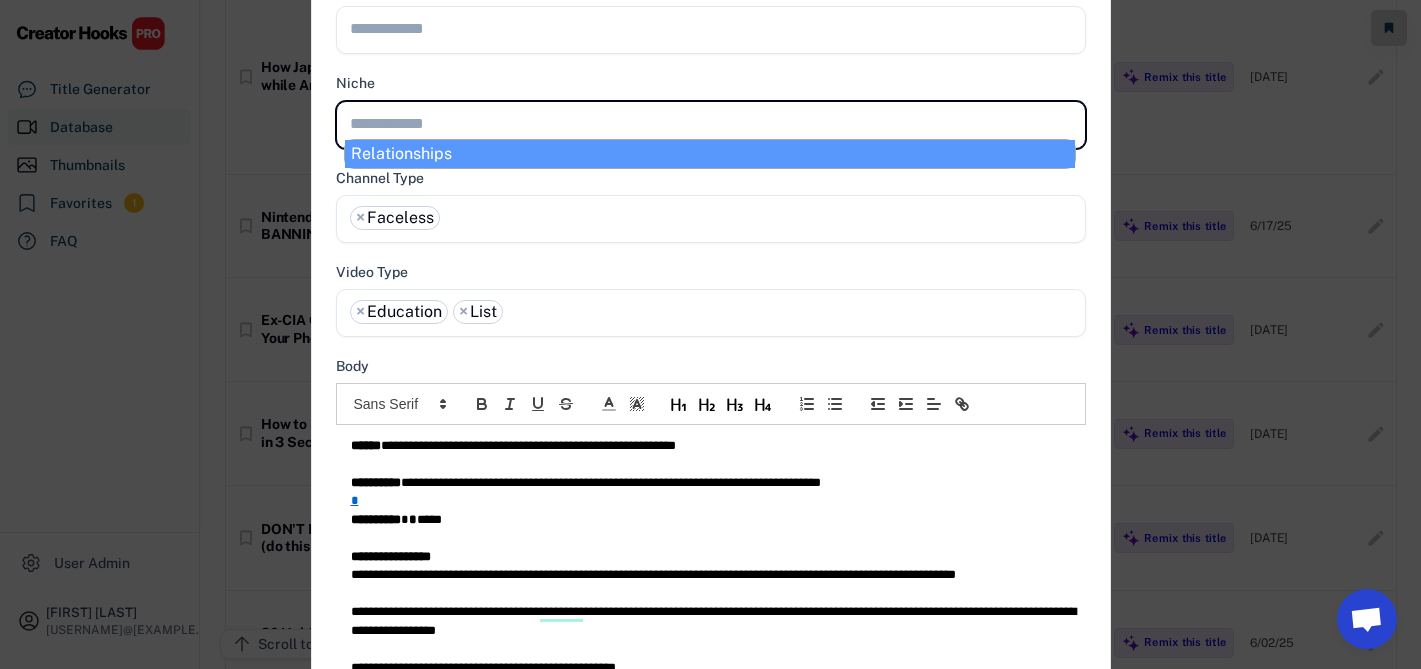 select on "**********" 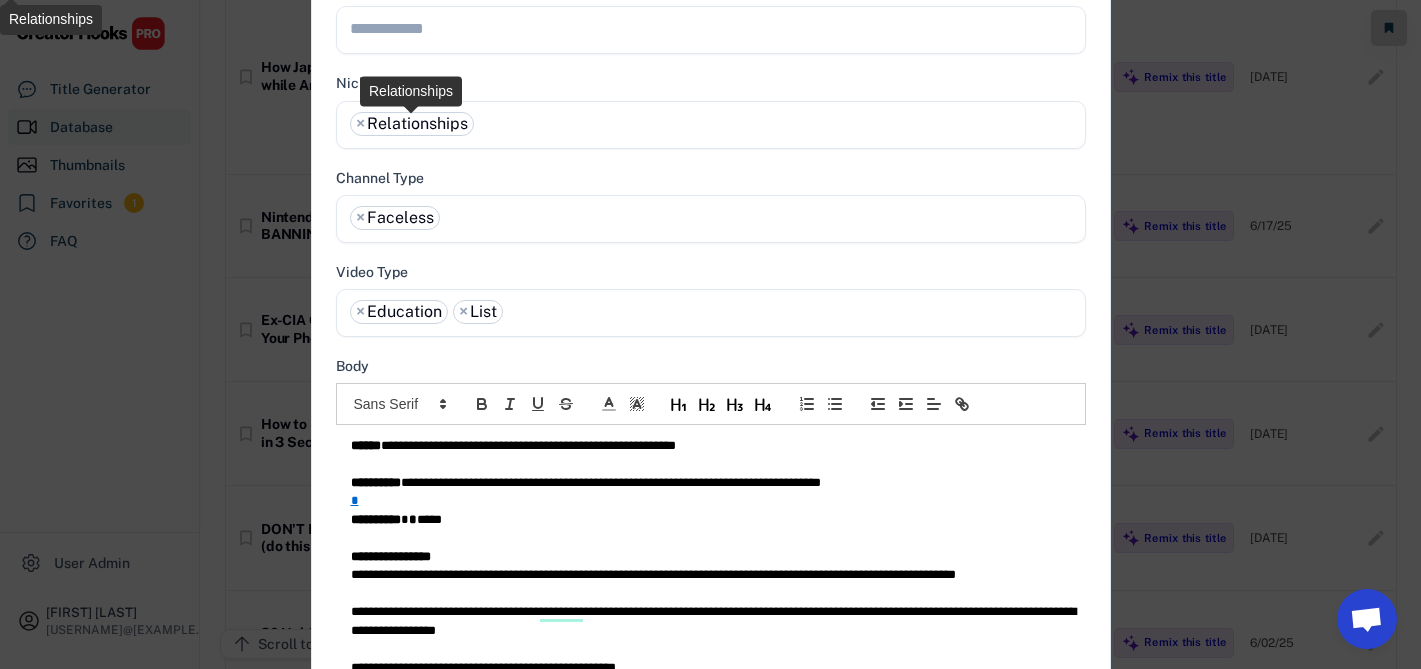scroll, scrollTop: 0, scrollLeft: 0, axis: both 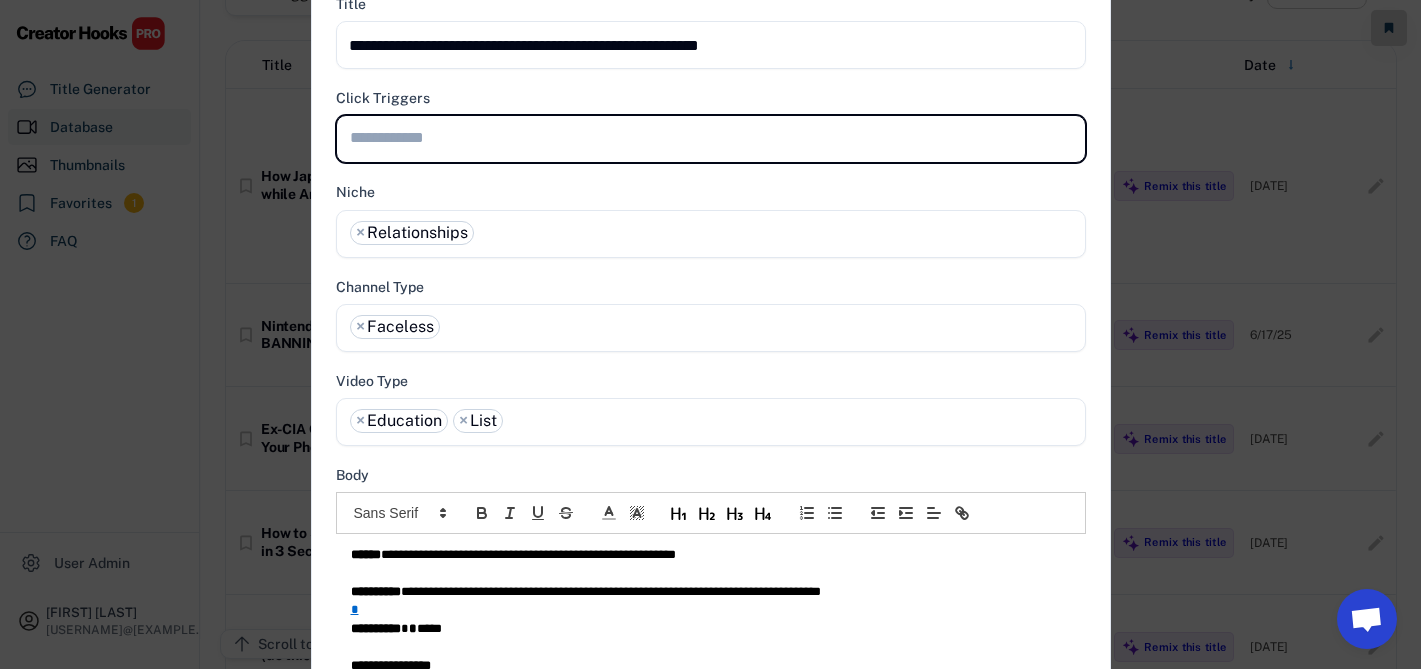 click at bounding box center (711, 139) 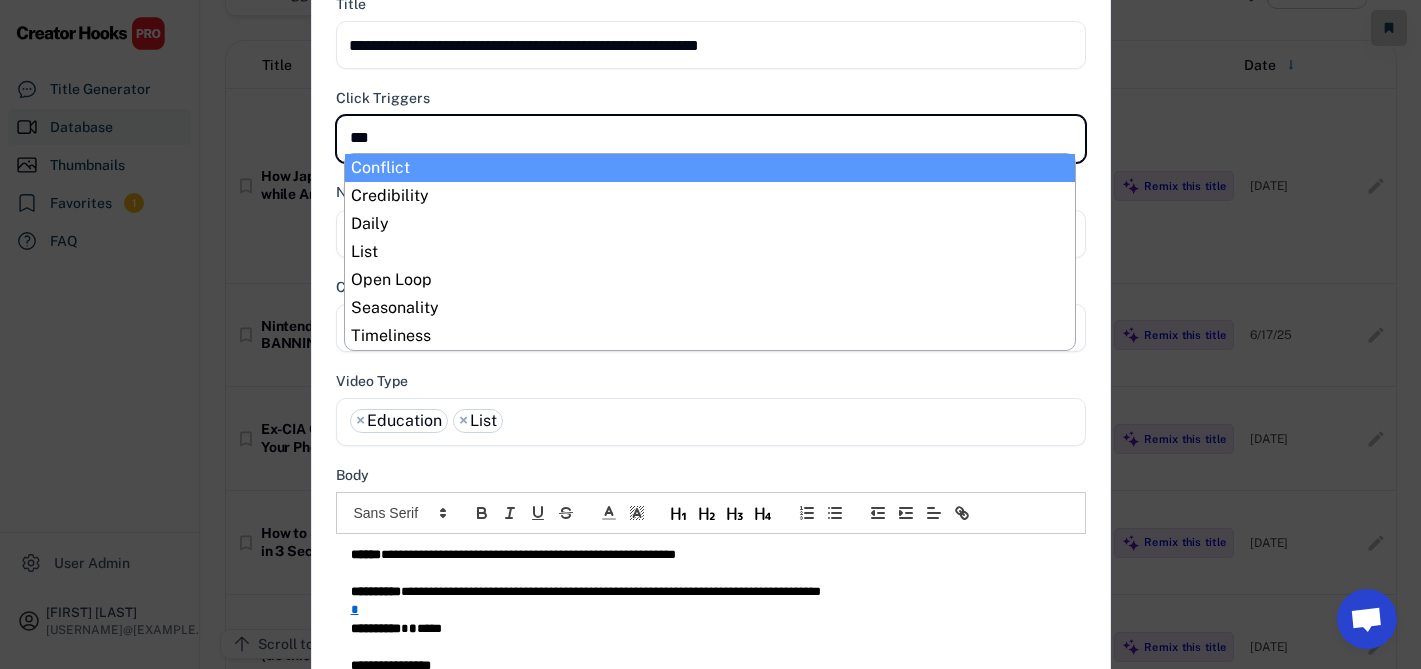type on "****" 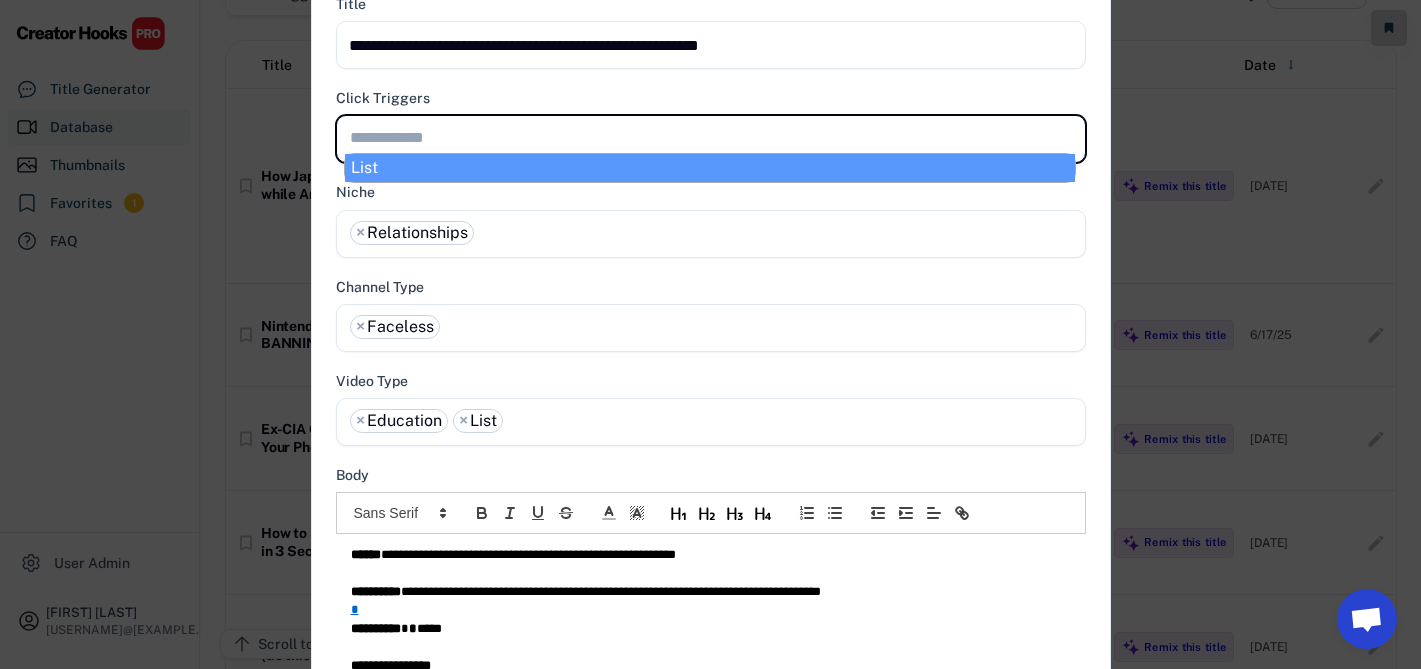 scroll, scrollTop: 0, scrollLeft: 0, axis: both 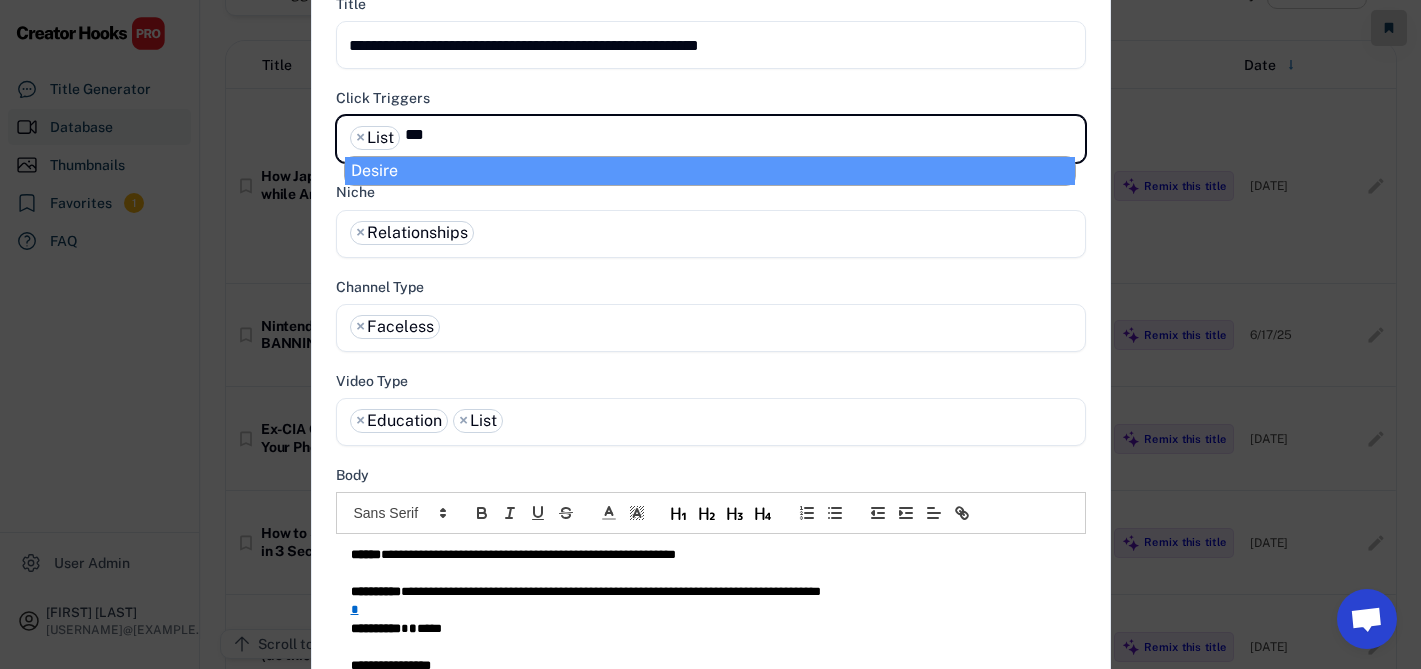 type on "***" 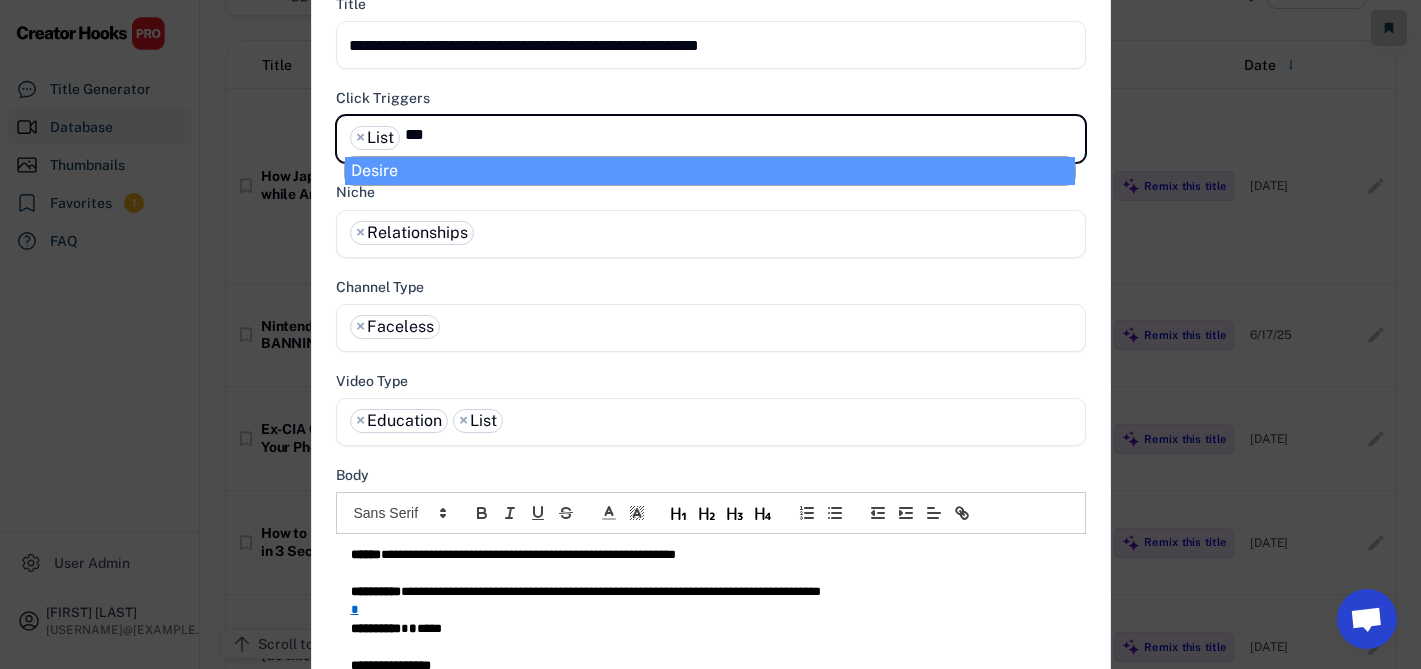 select on "**********" 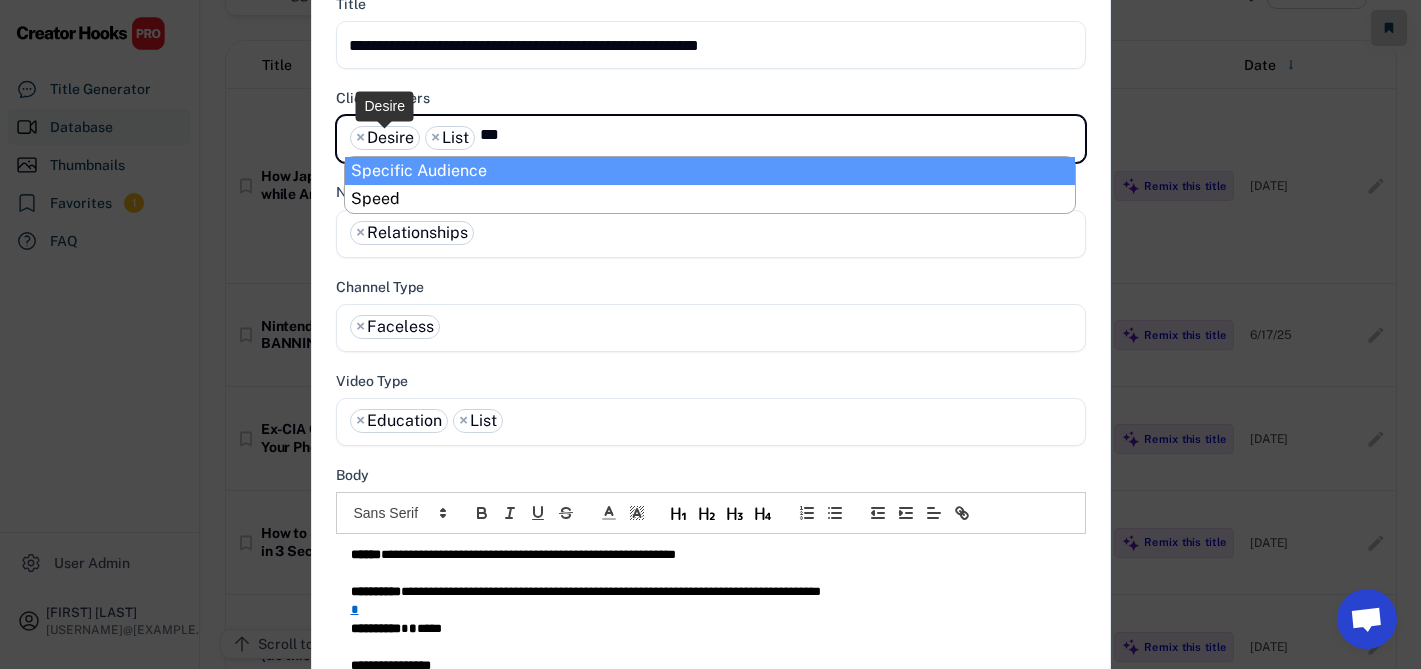 type on "***" 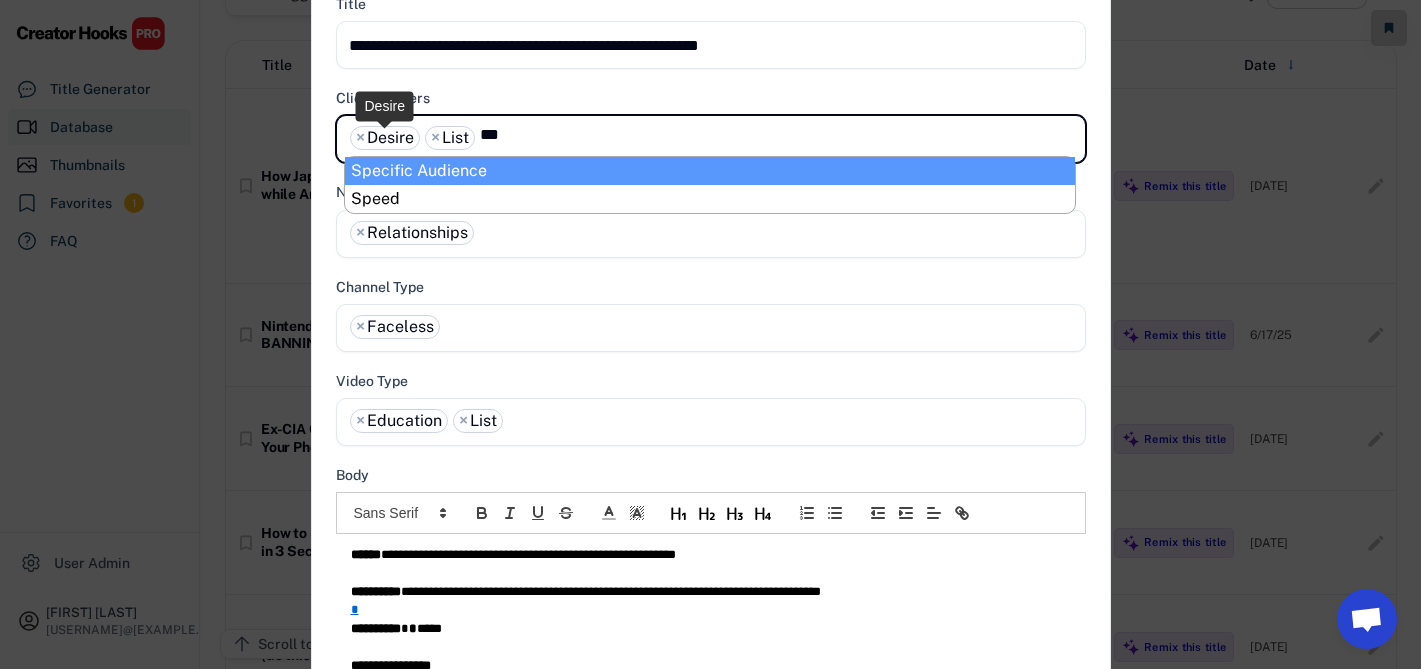 type 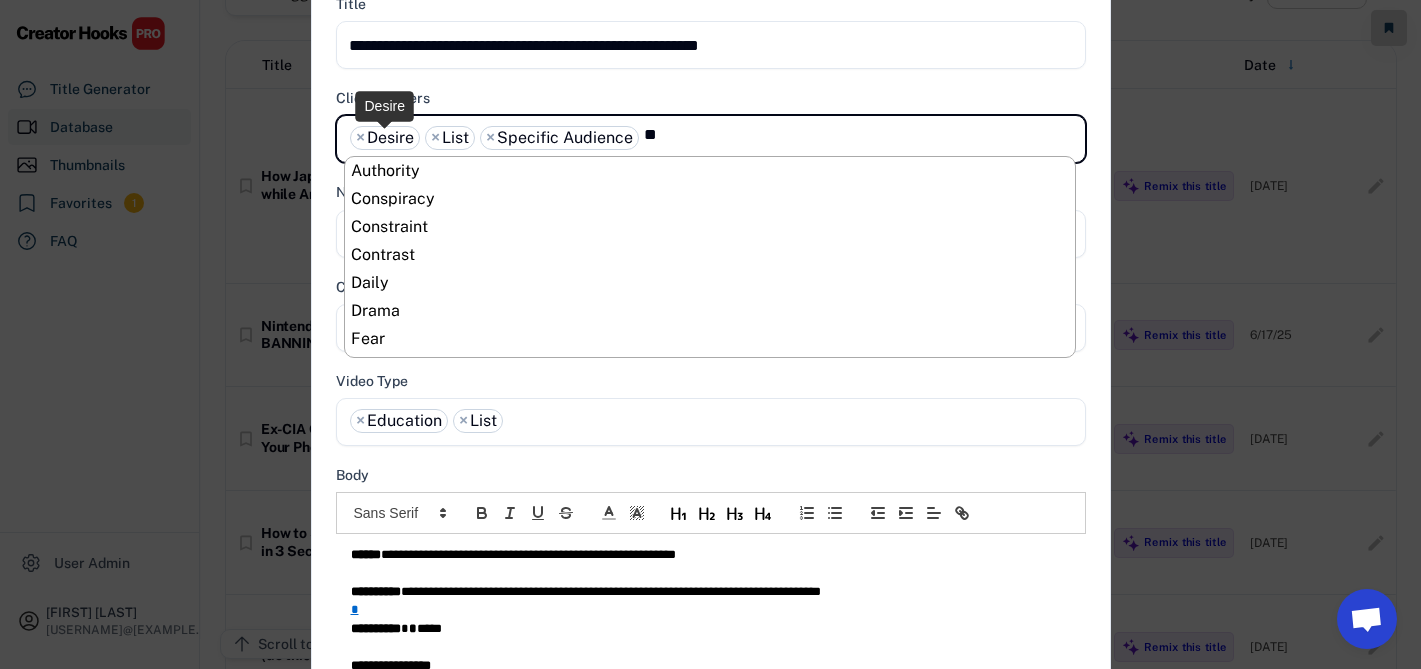 scroll, scrollTop: 0, scrollLeft: 0, axis: both 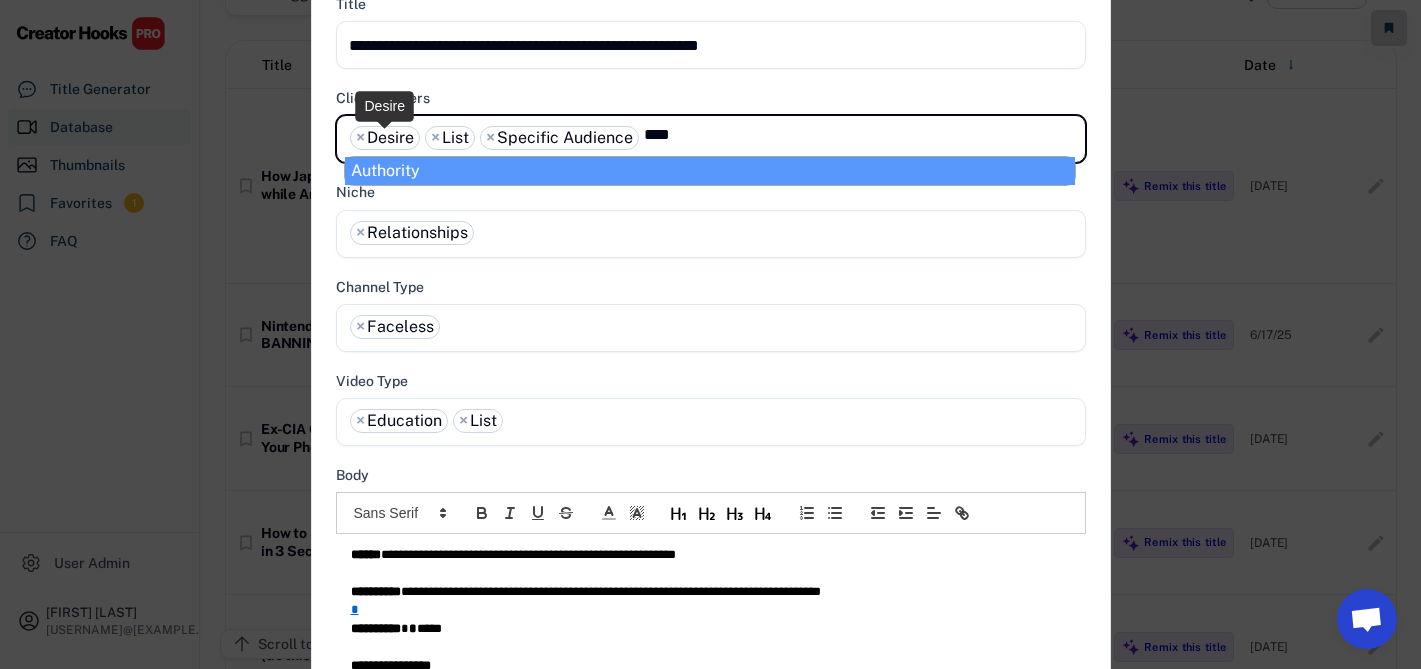 type on "****" 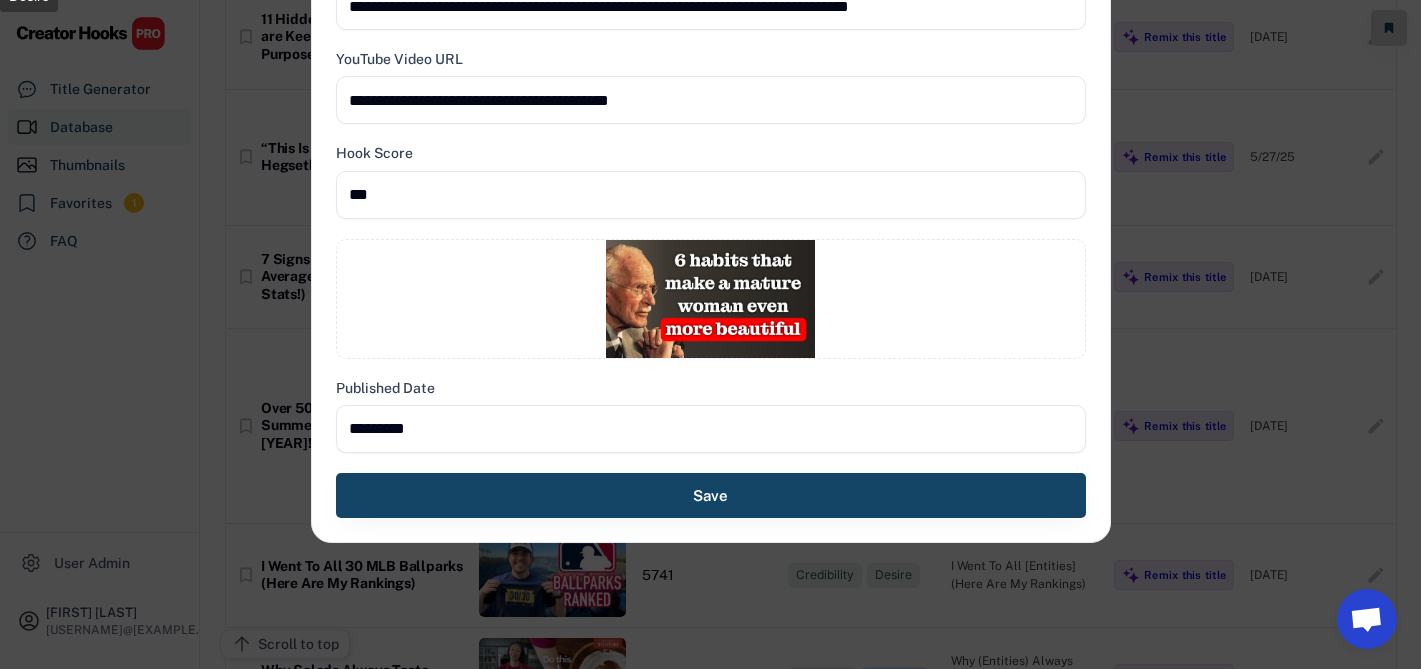 scroll, scrollTop: 1168, scrollLeft: 0, axis: vertical 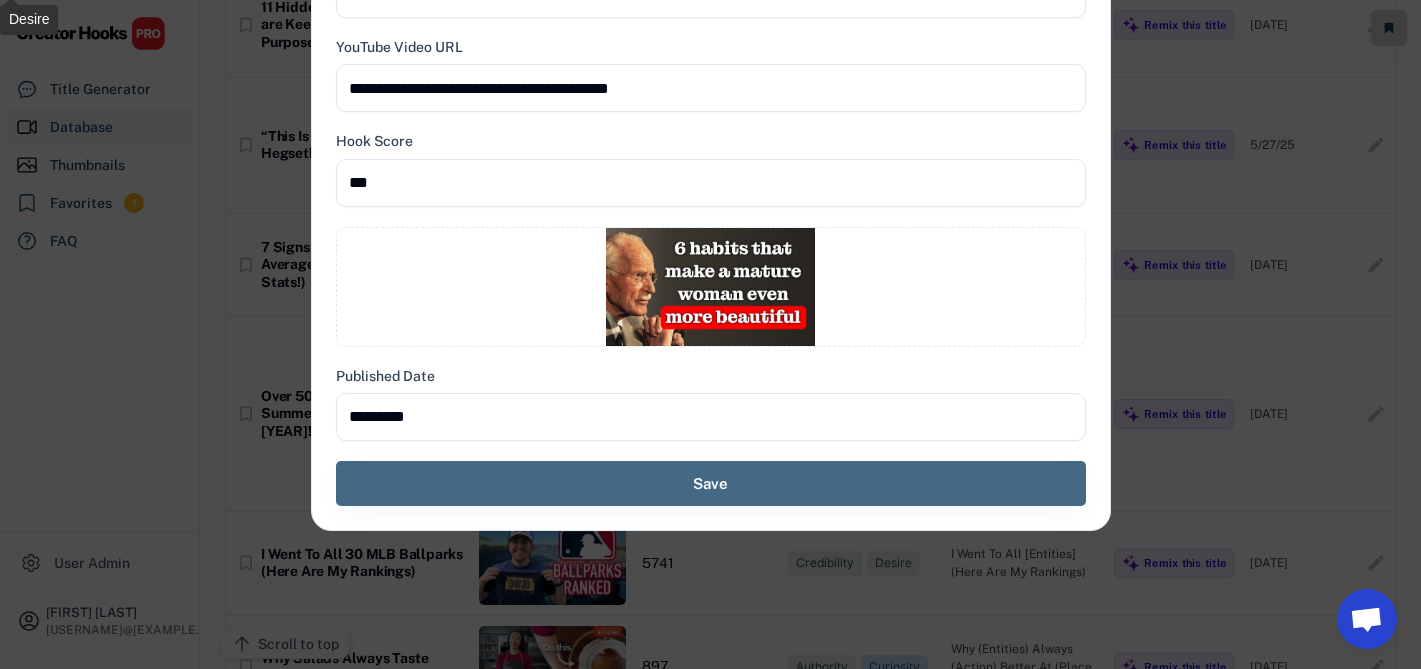 click on "Save" at bounding box center (711, 483) 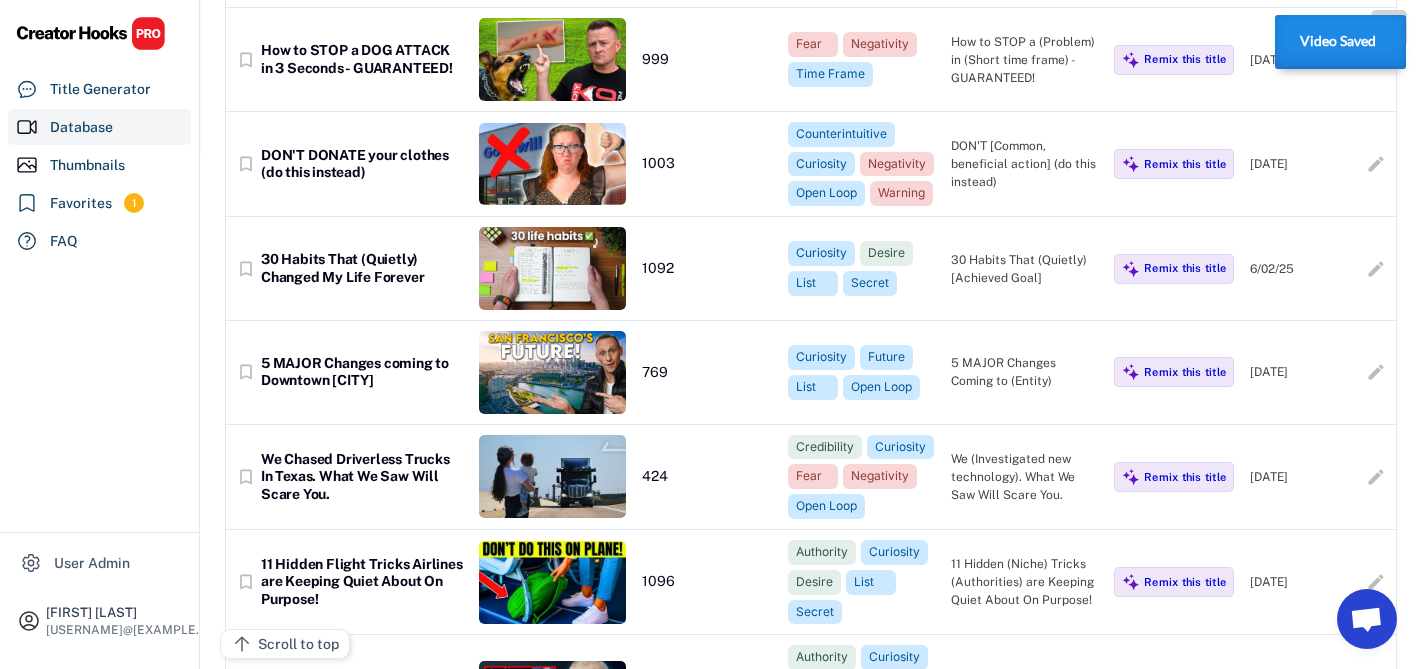 scroll, scrollTop: 0, scrollLeft: 0, axis: both 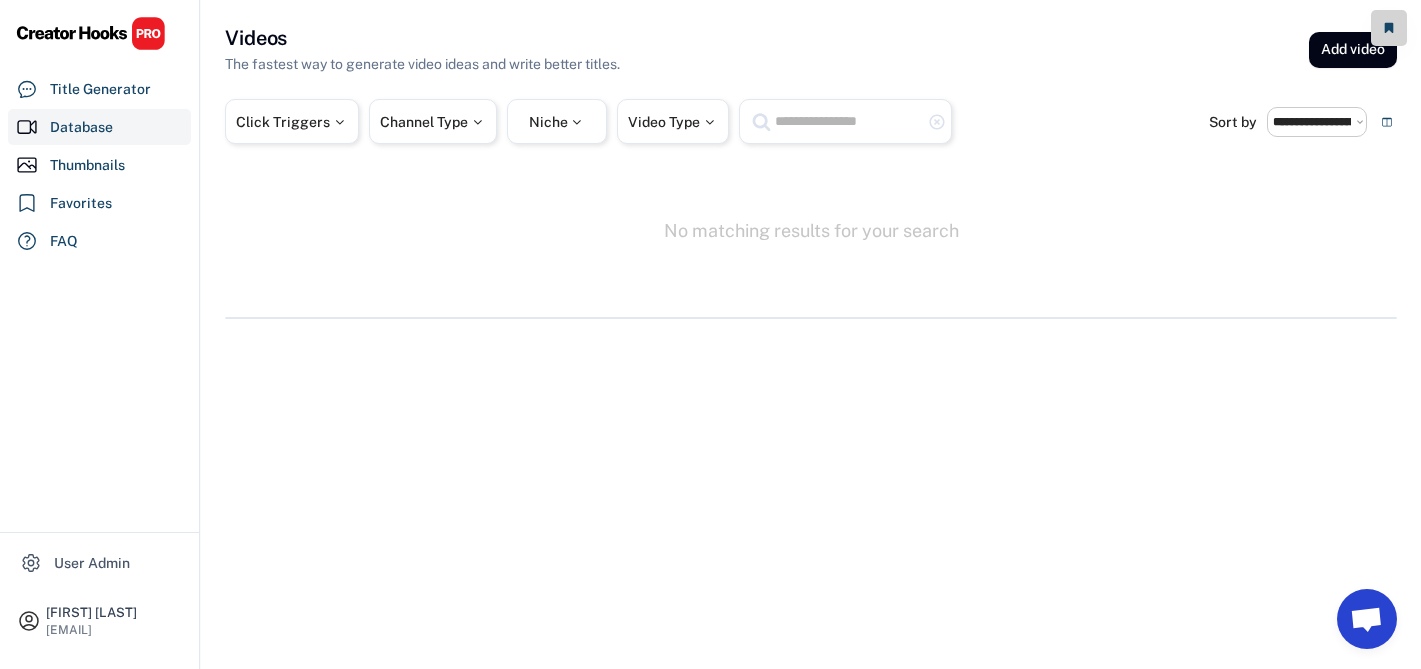 select on "**********" 